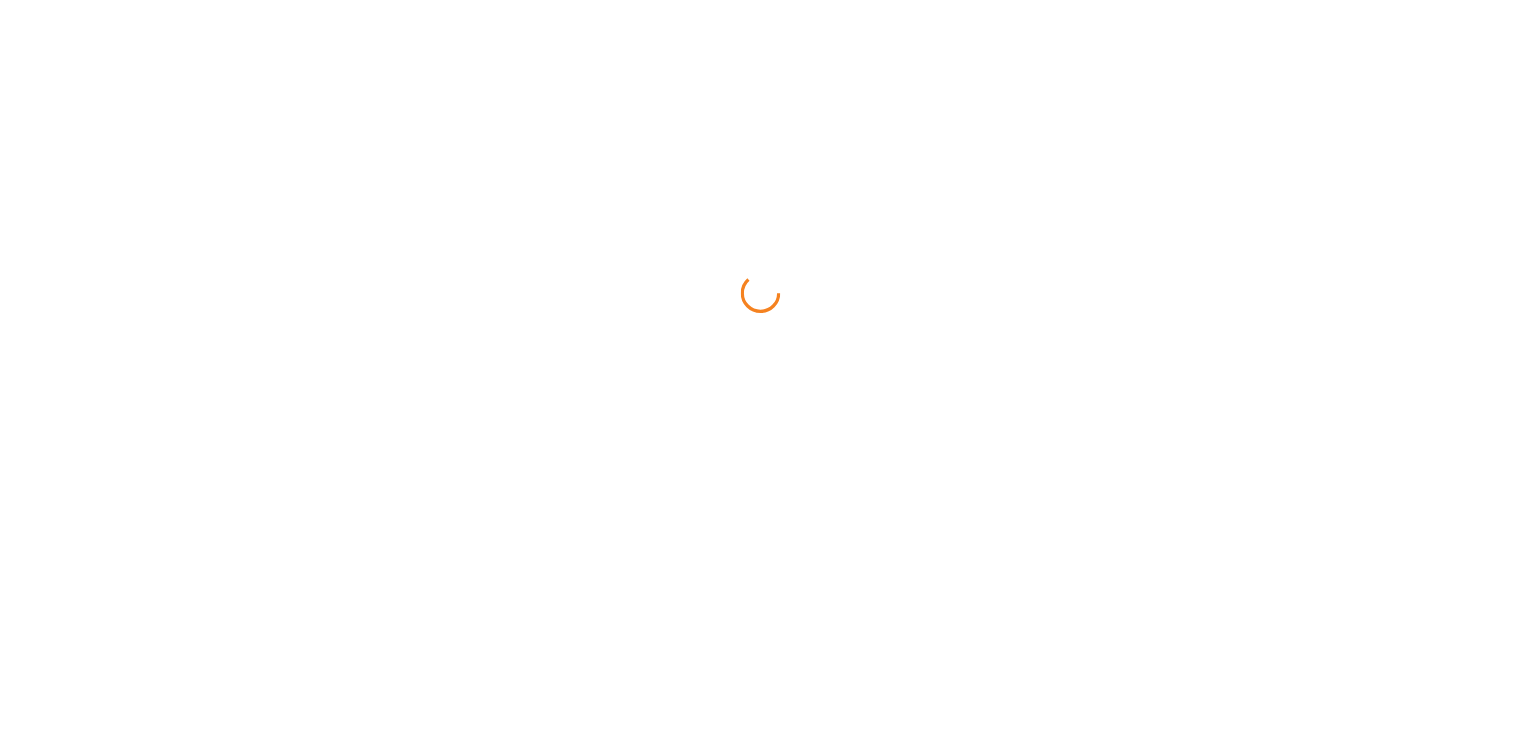 scroll, scrollTop: 0, scrollLeft: 0, axis: both 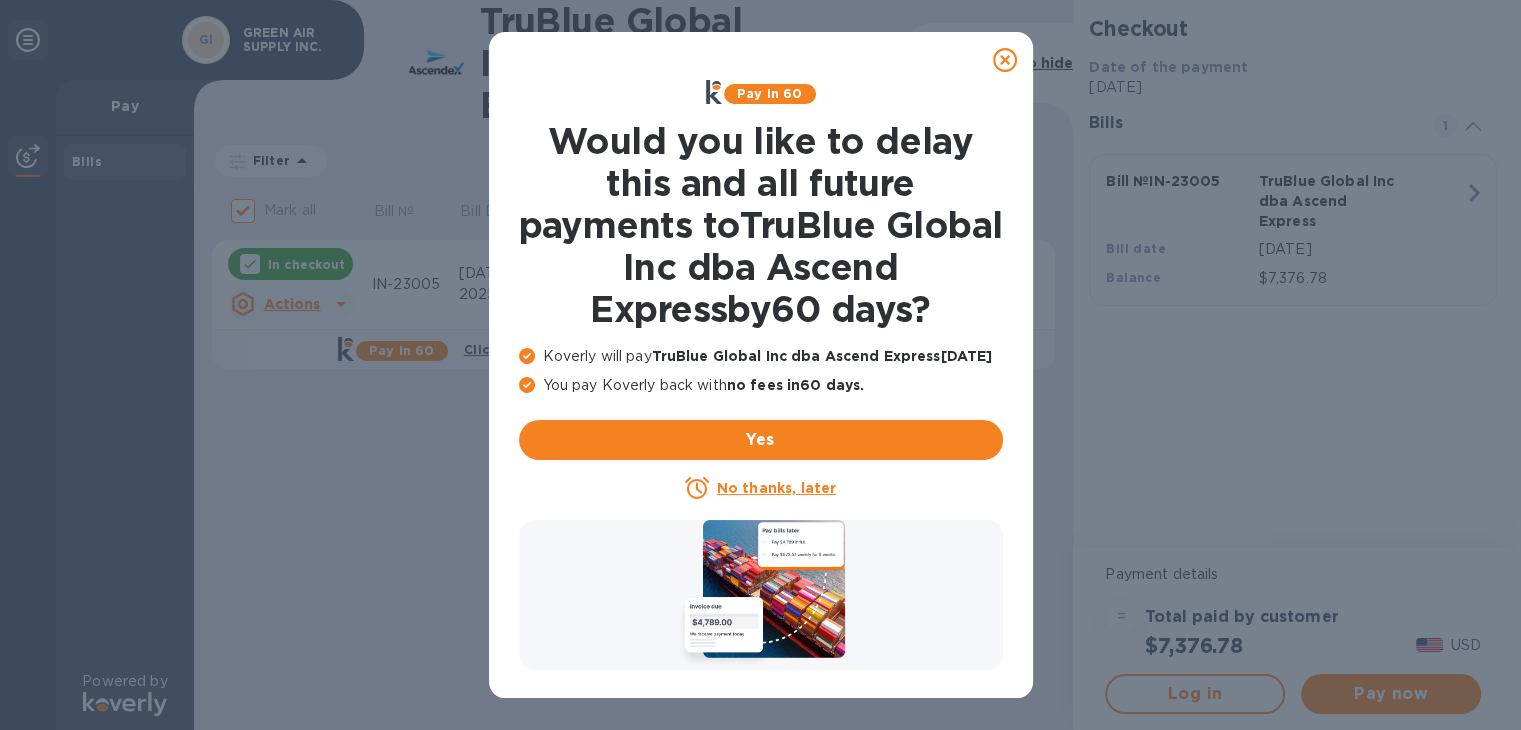 click 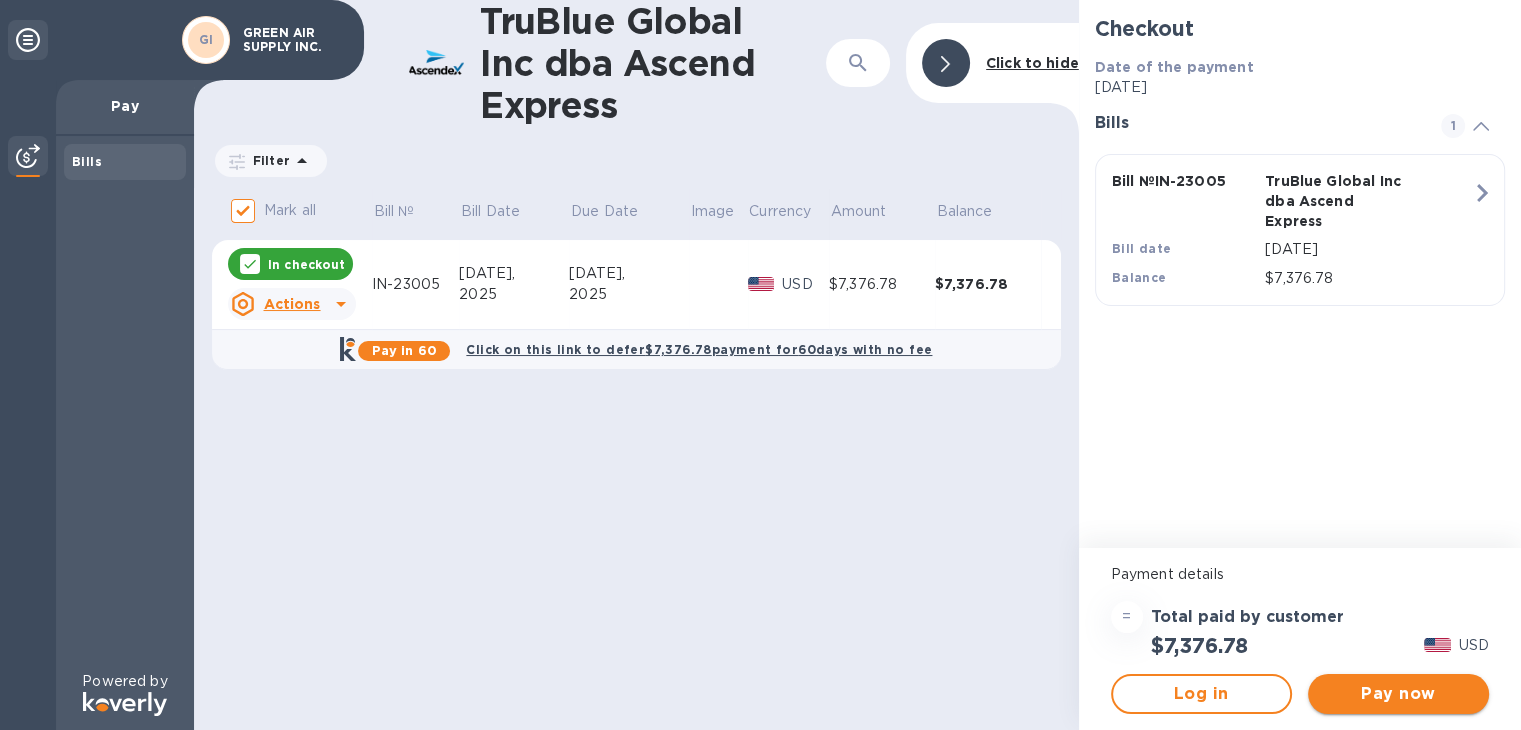 click on "Pay now" at bounding box center [1398, 694] 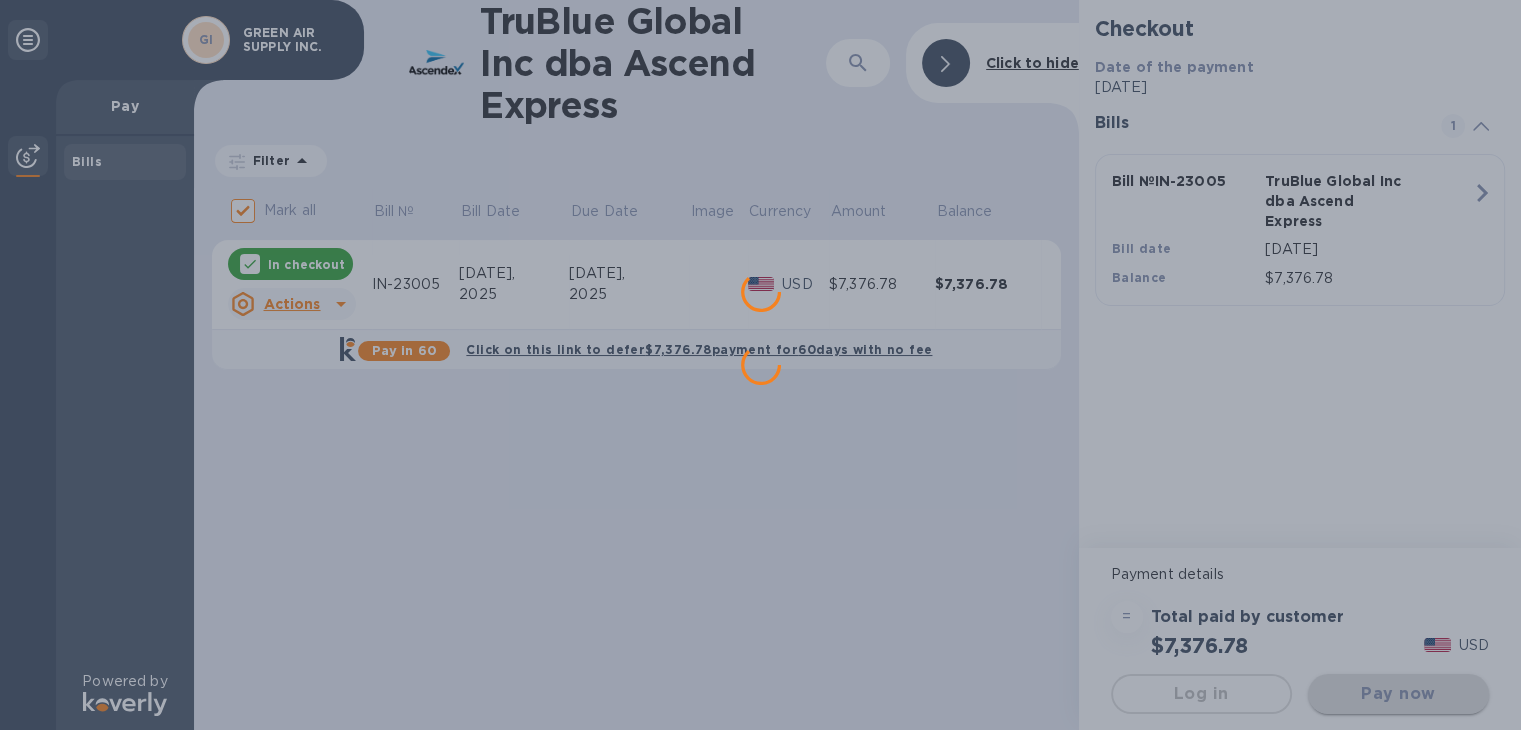 scroll, scrollTop: 0, scrollLeft: 0, axis: both 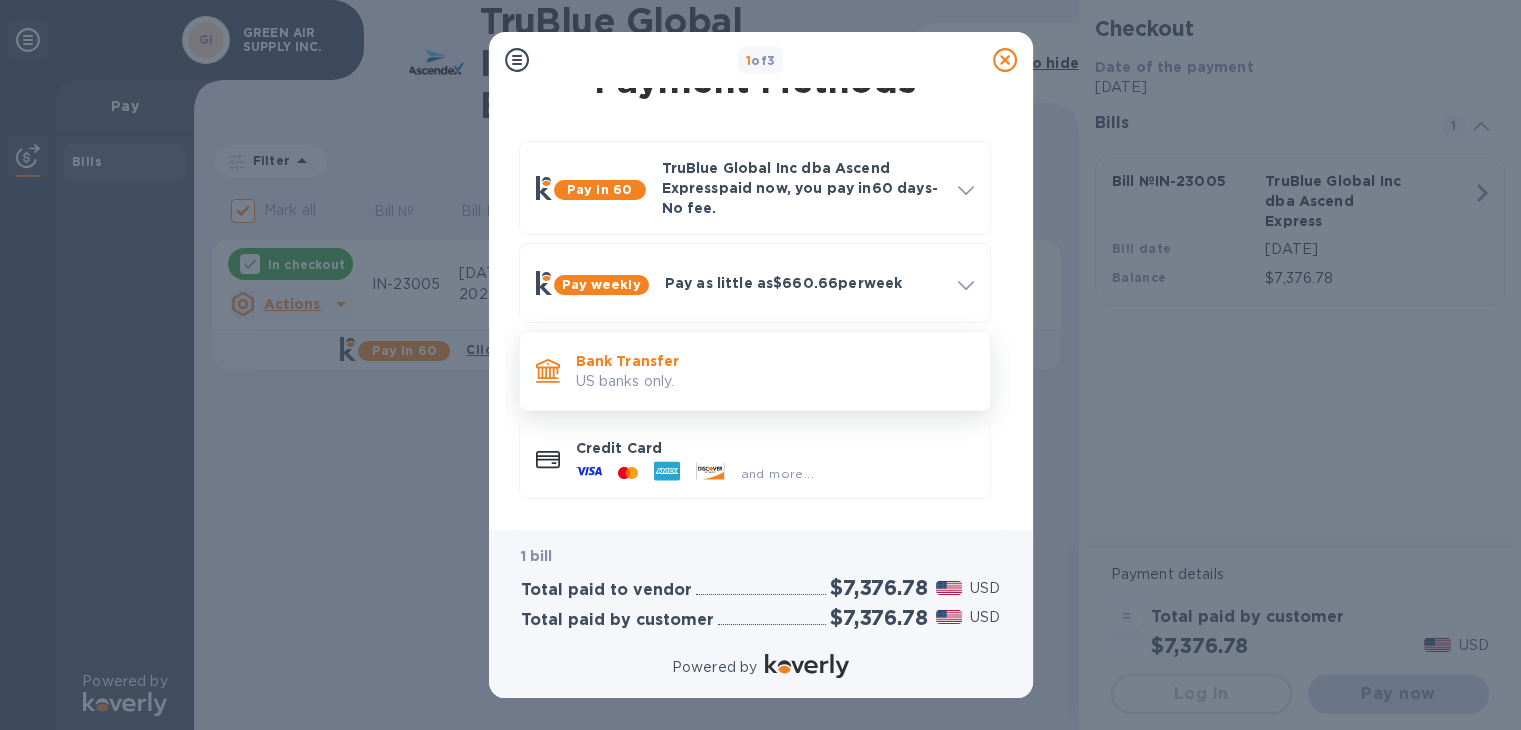 click on "Bank Transfer" at bounding box center (775, 361) 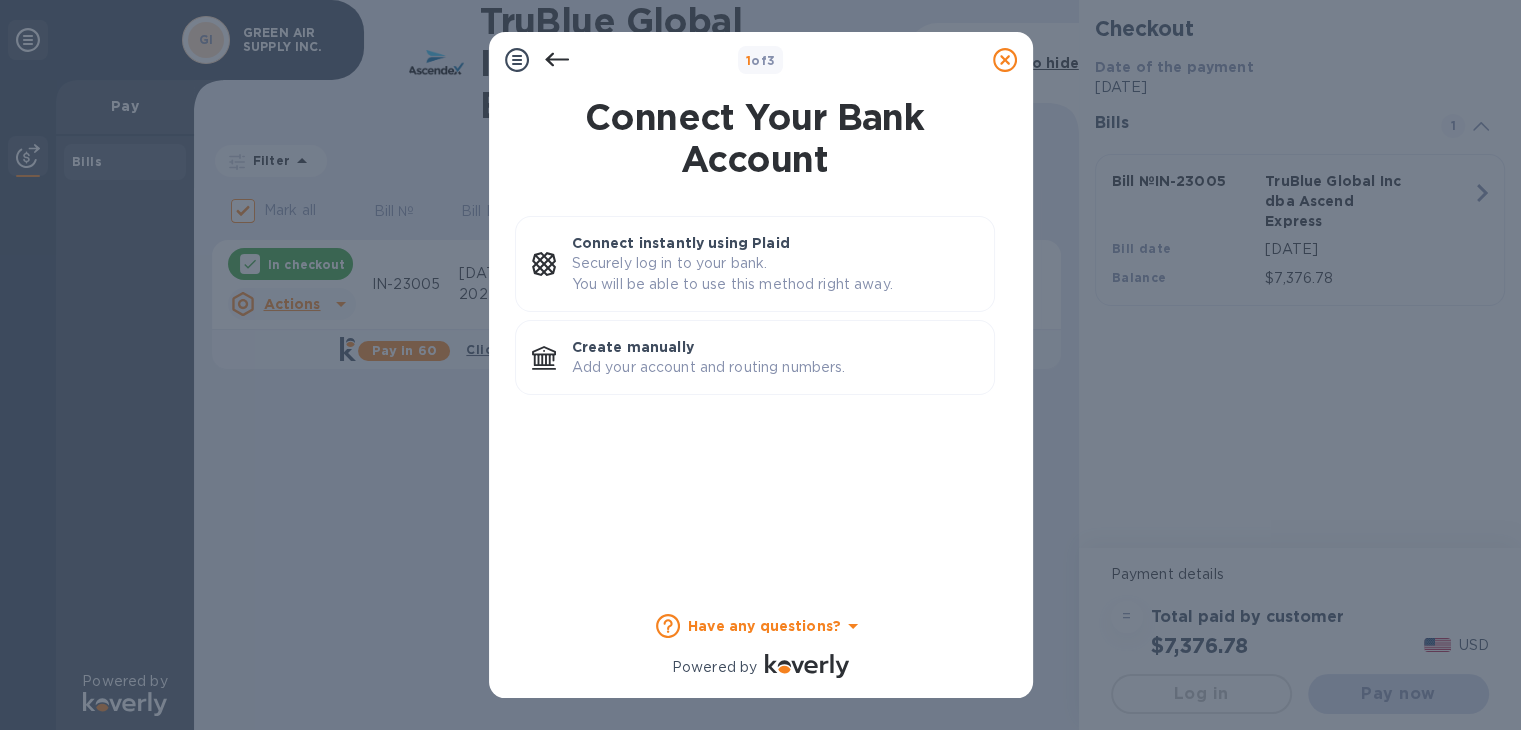 scroll, scrollTop: 0, scrollLeft: 0, axis: both 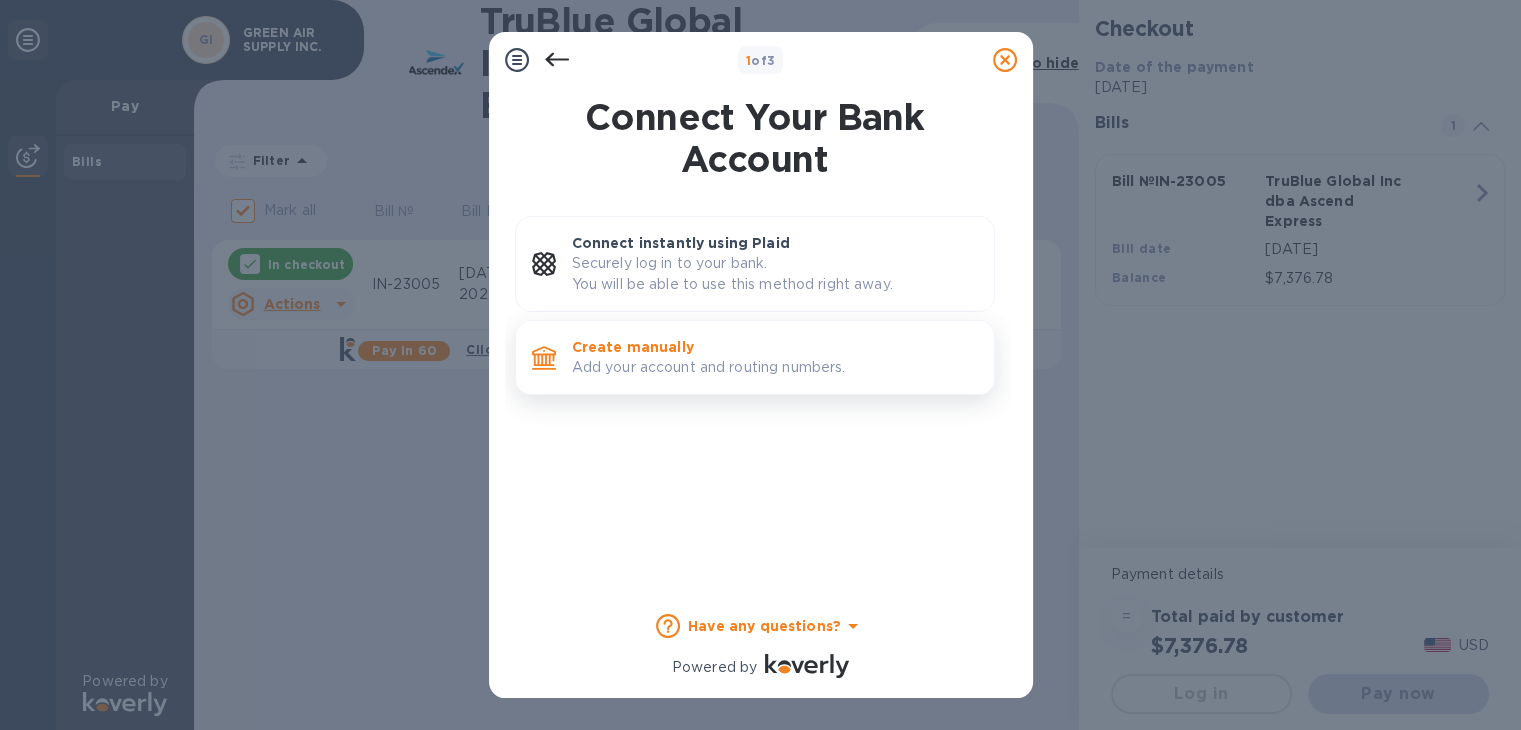 click on "Create manually" at bounding box center (775, 347) 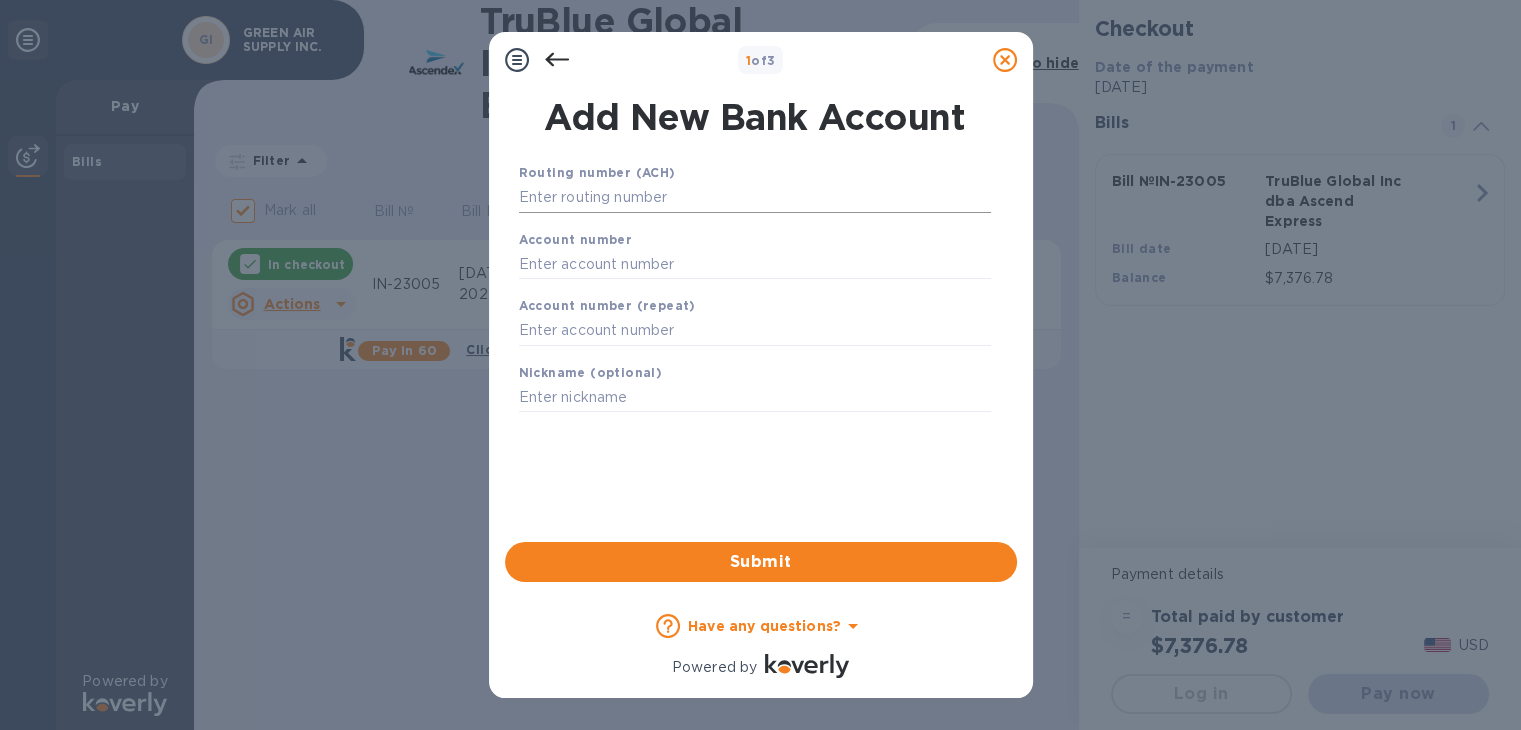 click at bounding box center (755, 198) 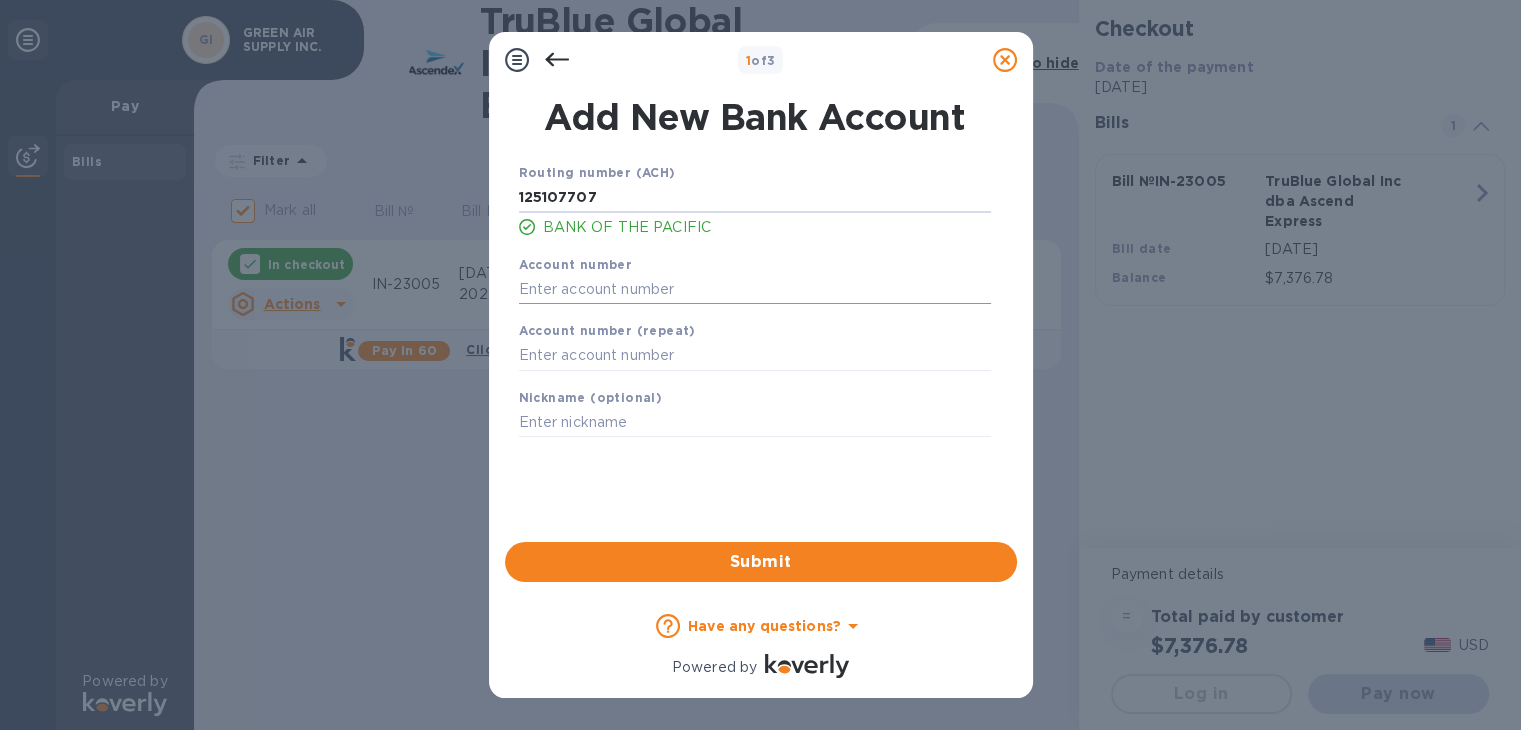 type on "125107707" 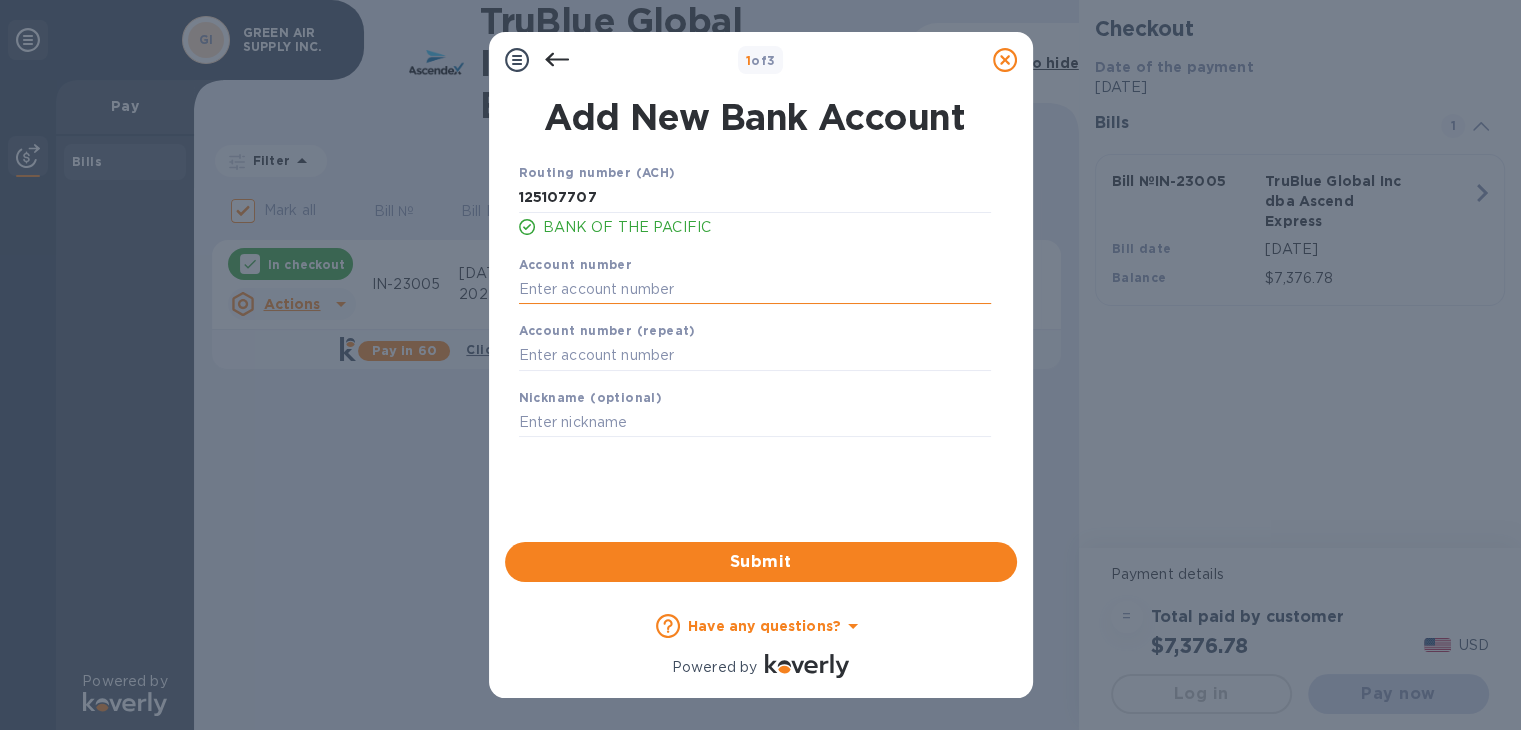 click at bounding box center [755, 289] 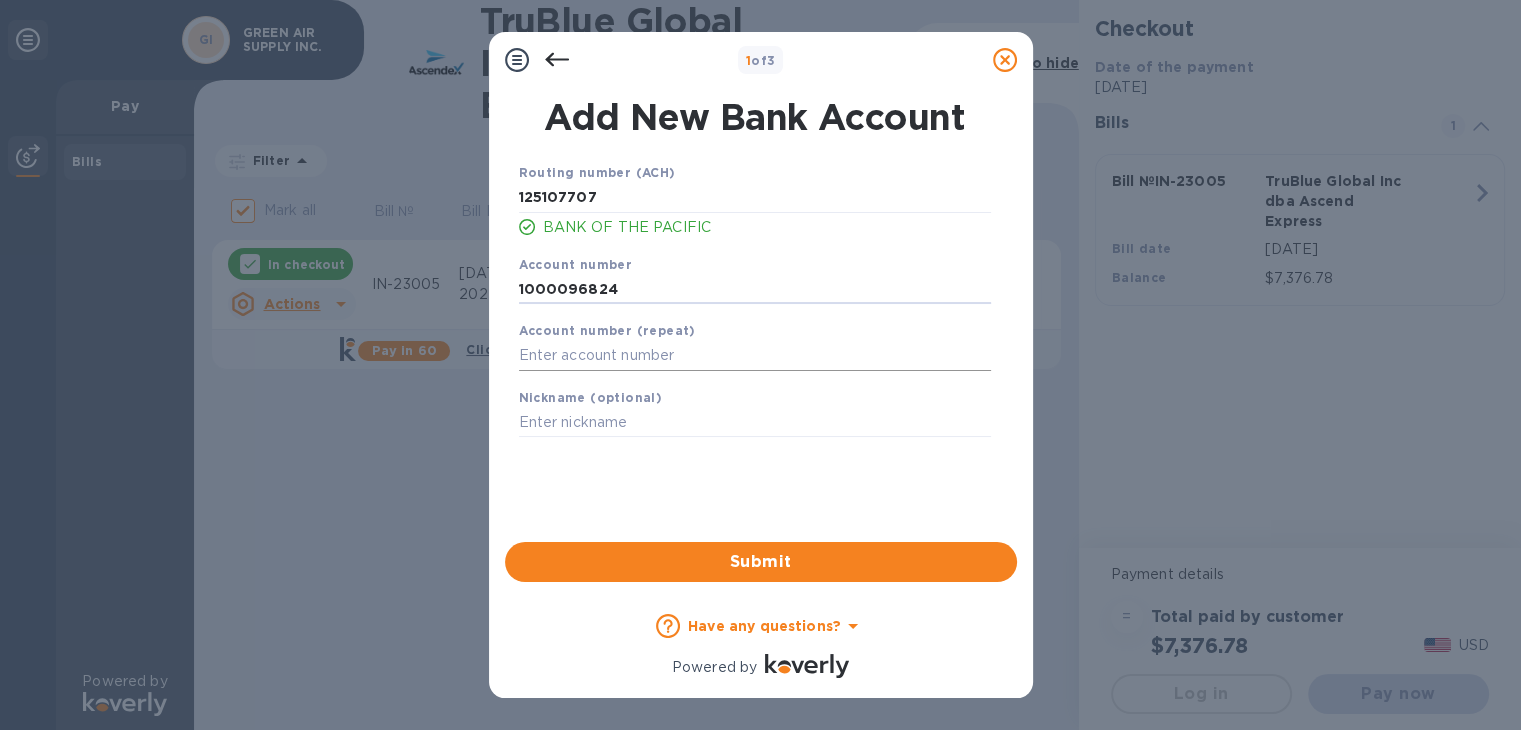 type on "1000096824" 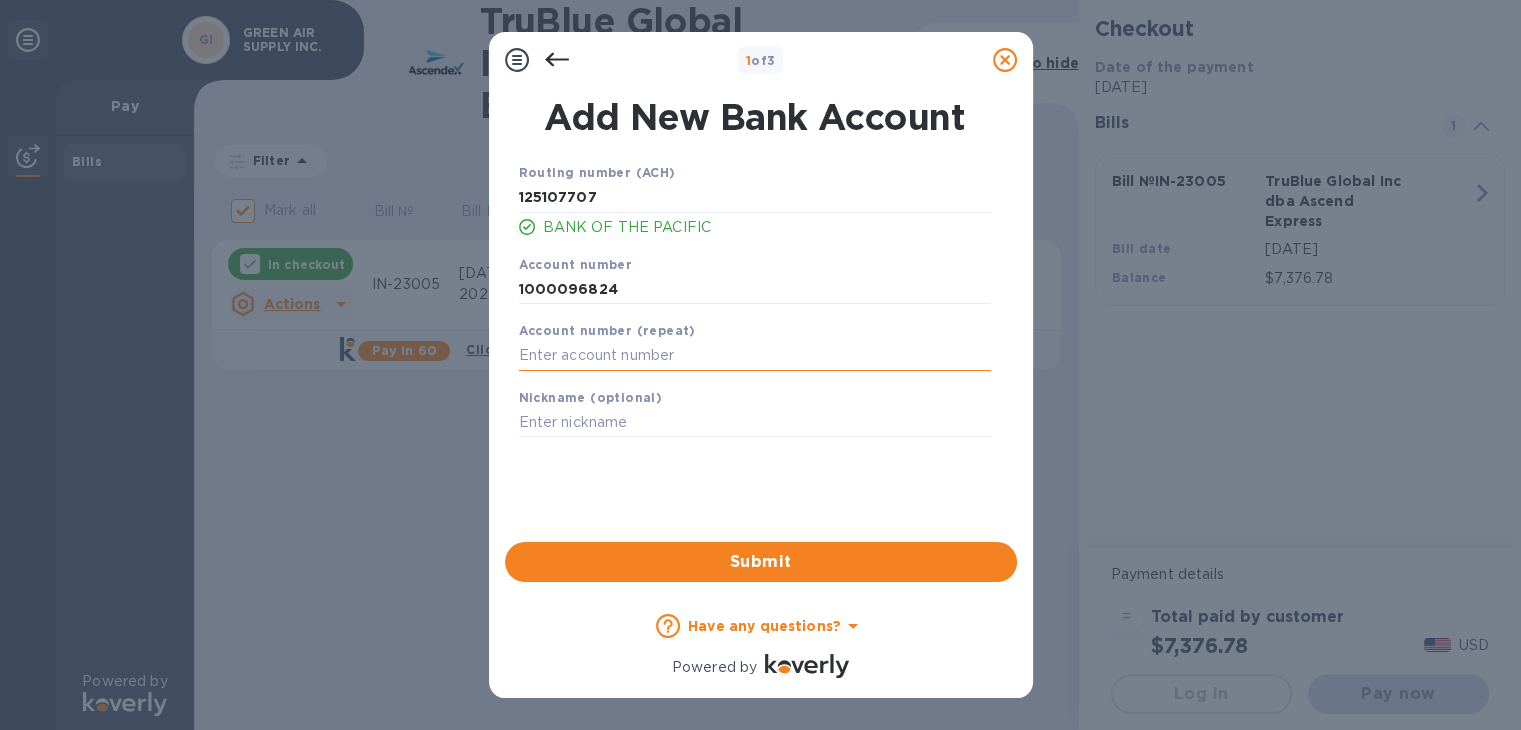 click at bounding box center (755, 356) 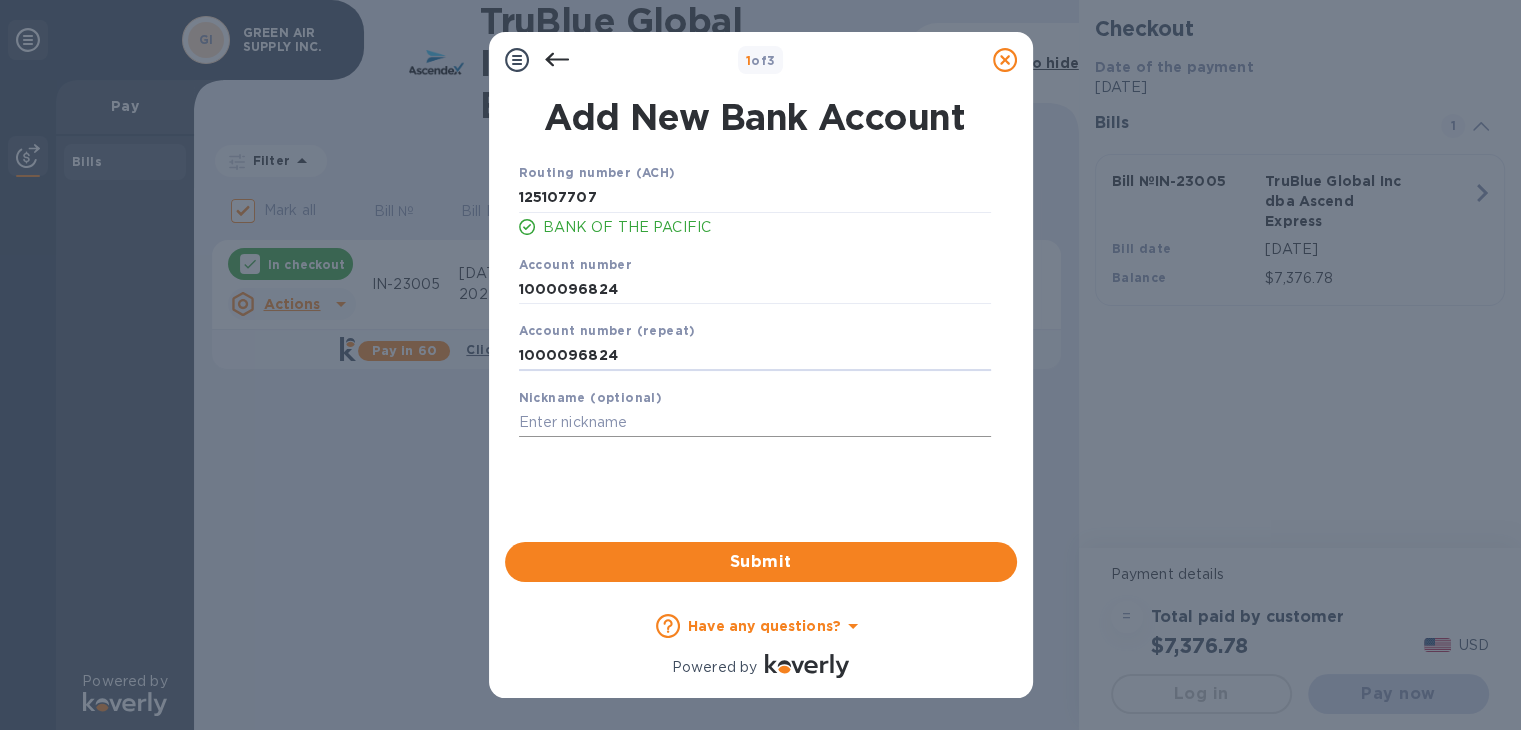 type on "1000096824" 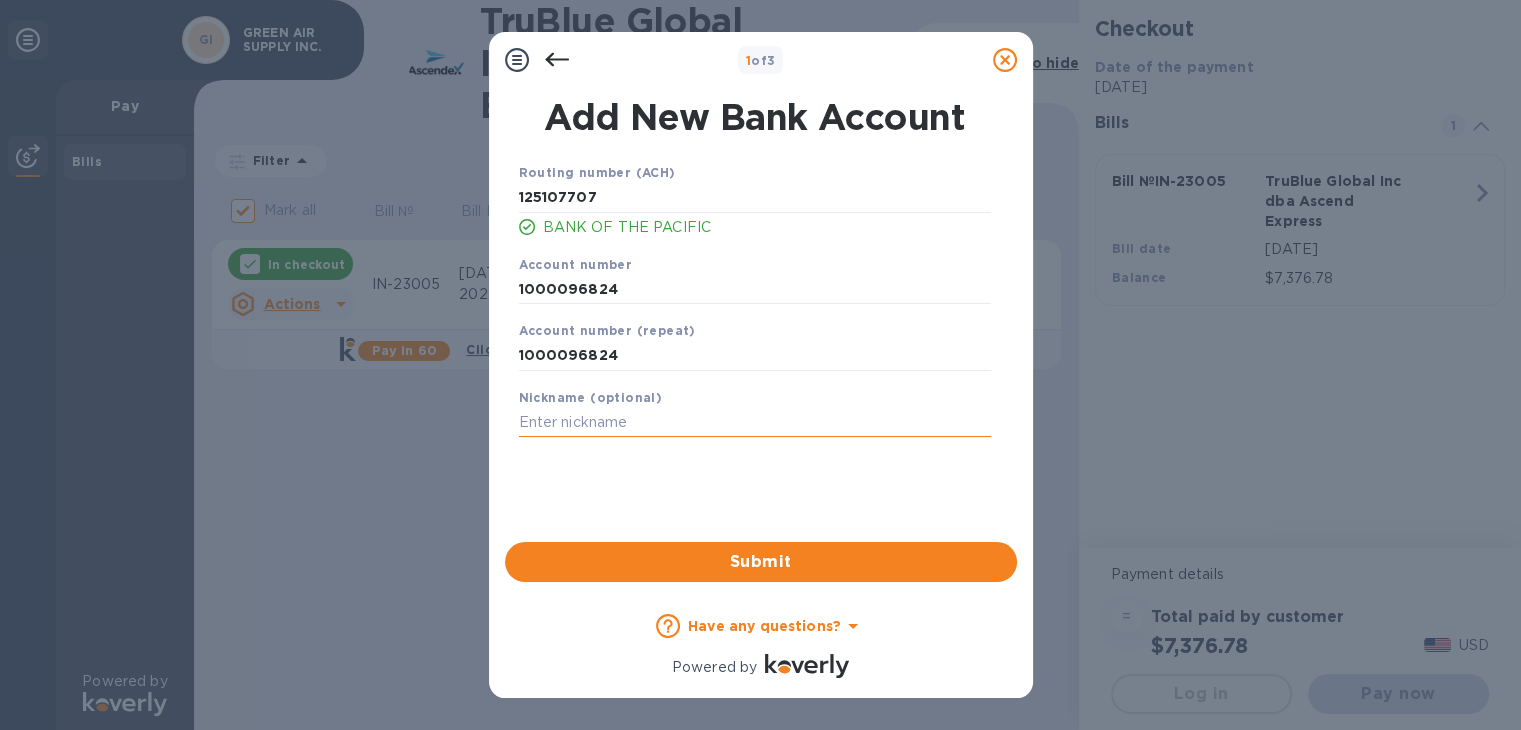 click at bounding box center (755, 423) 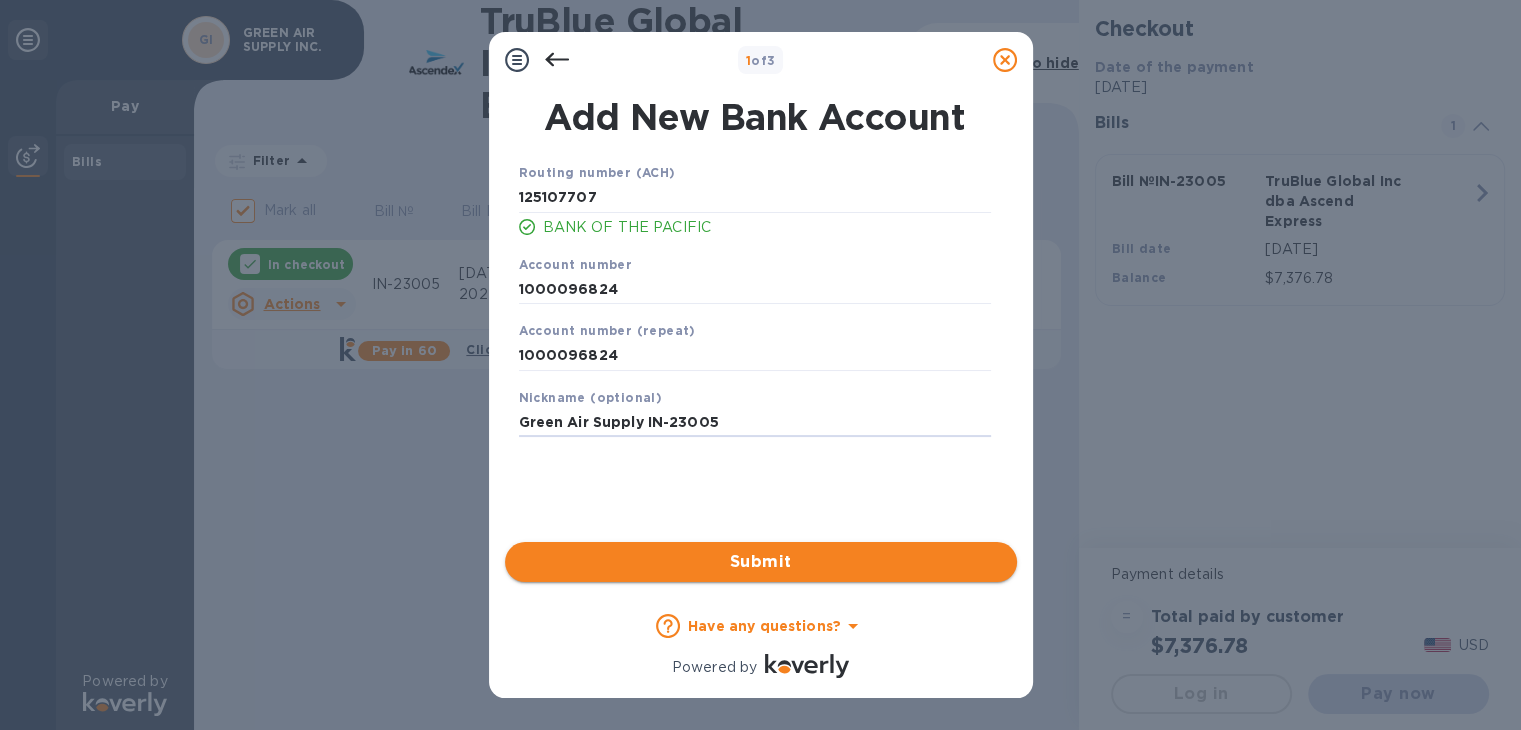 type on "Green Air Supply IN-23005" 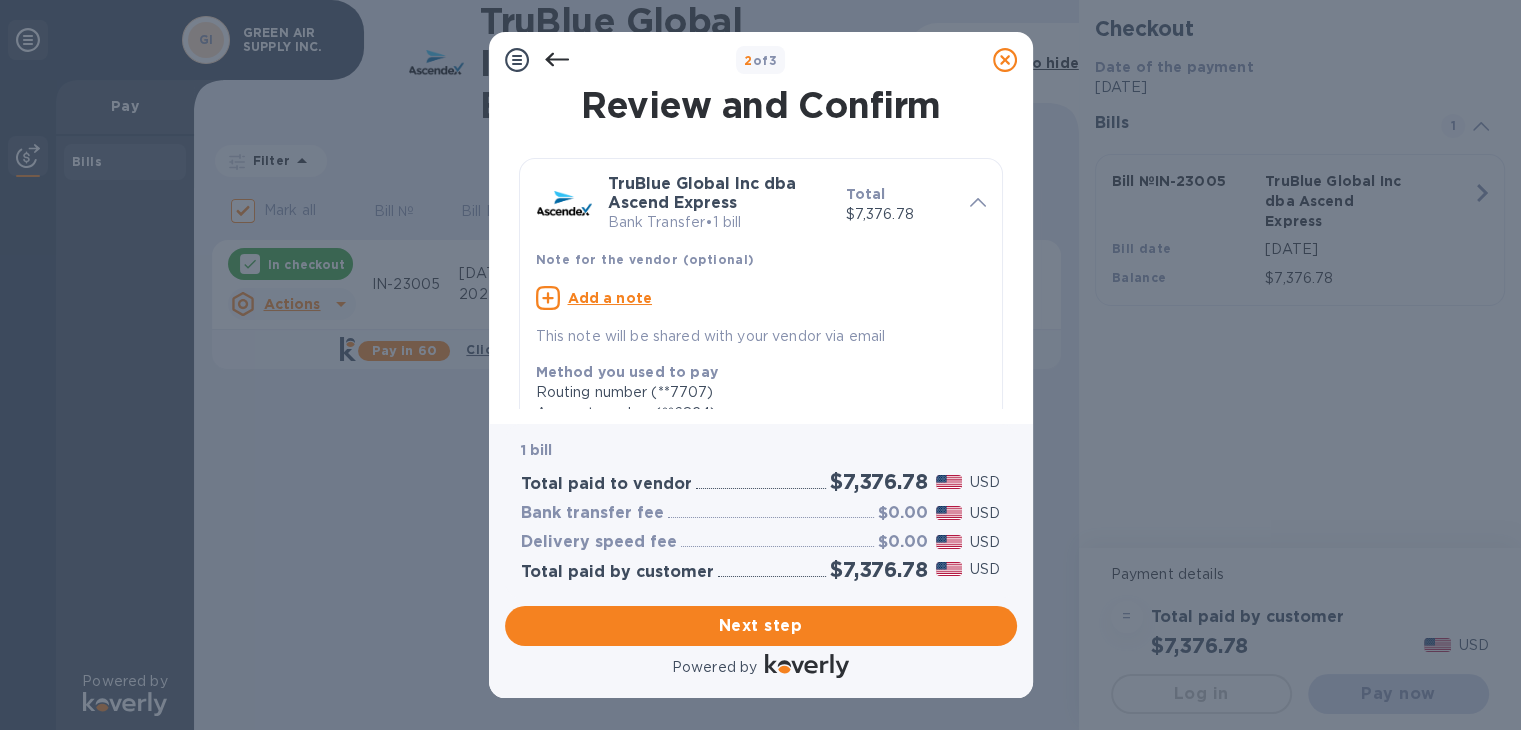 click on "Add a note" at bounding box center [610, 298] 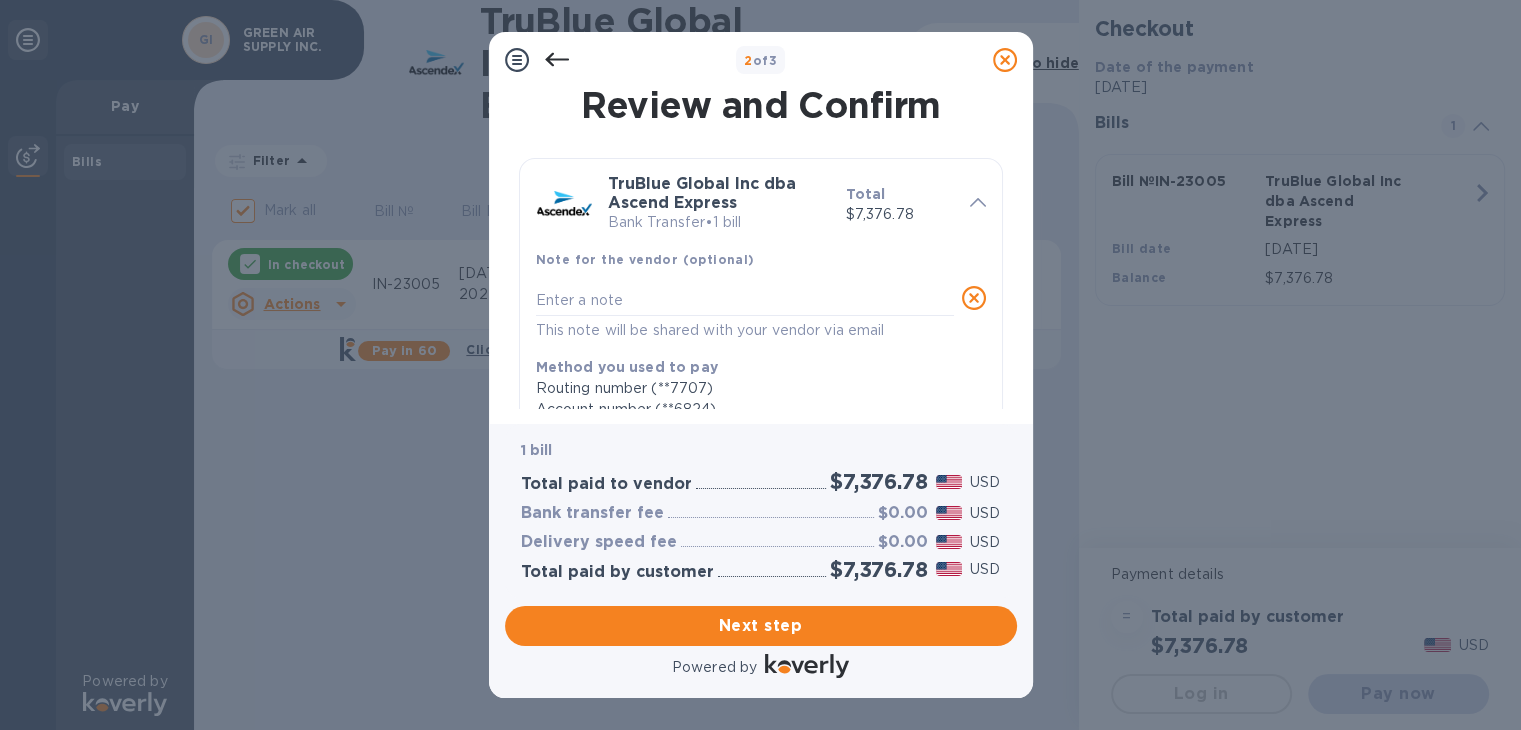 click at bounding box center [745, 300] 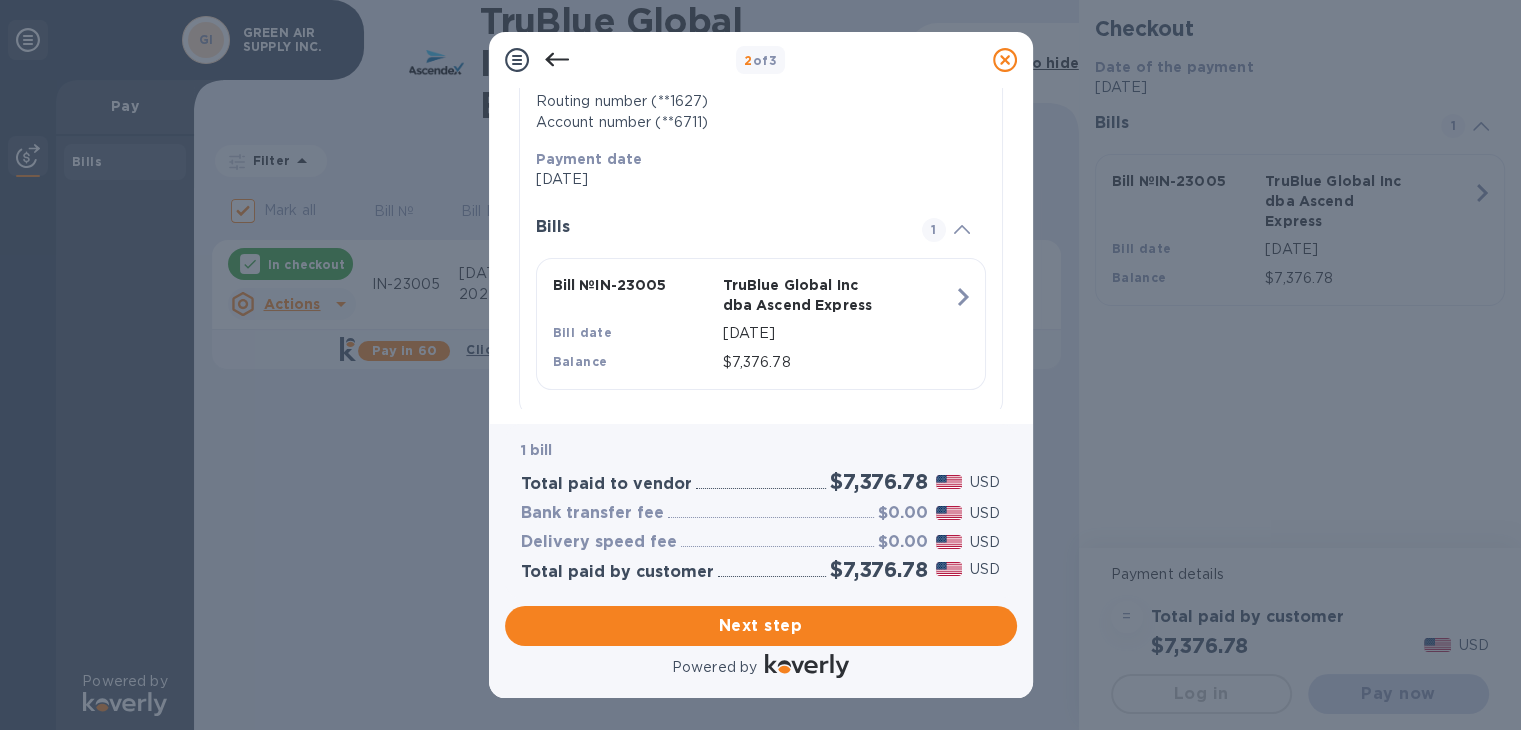 scroll, scrollTop: 377, scrollLeft: 0, axis: vertical 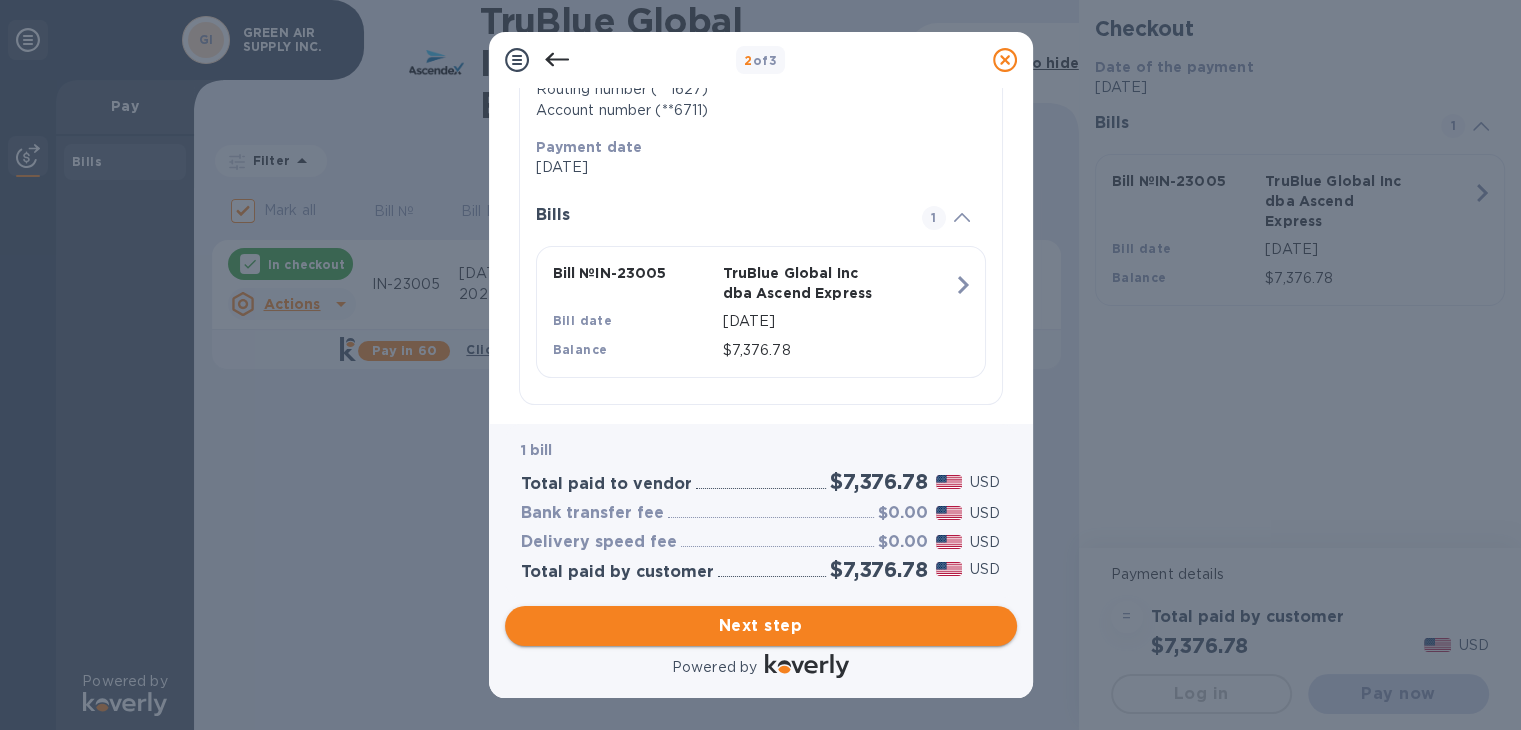 type on "Green Air Supply IN-23005" 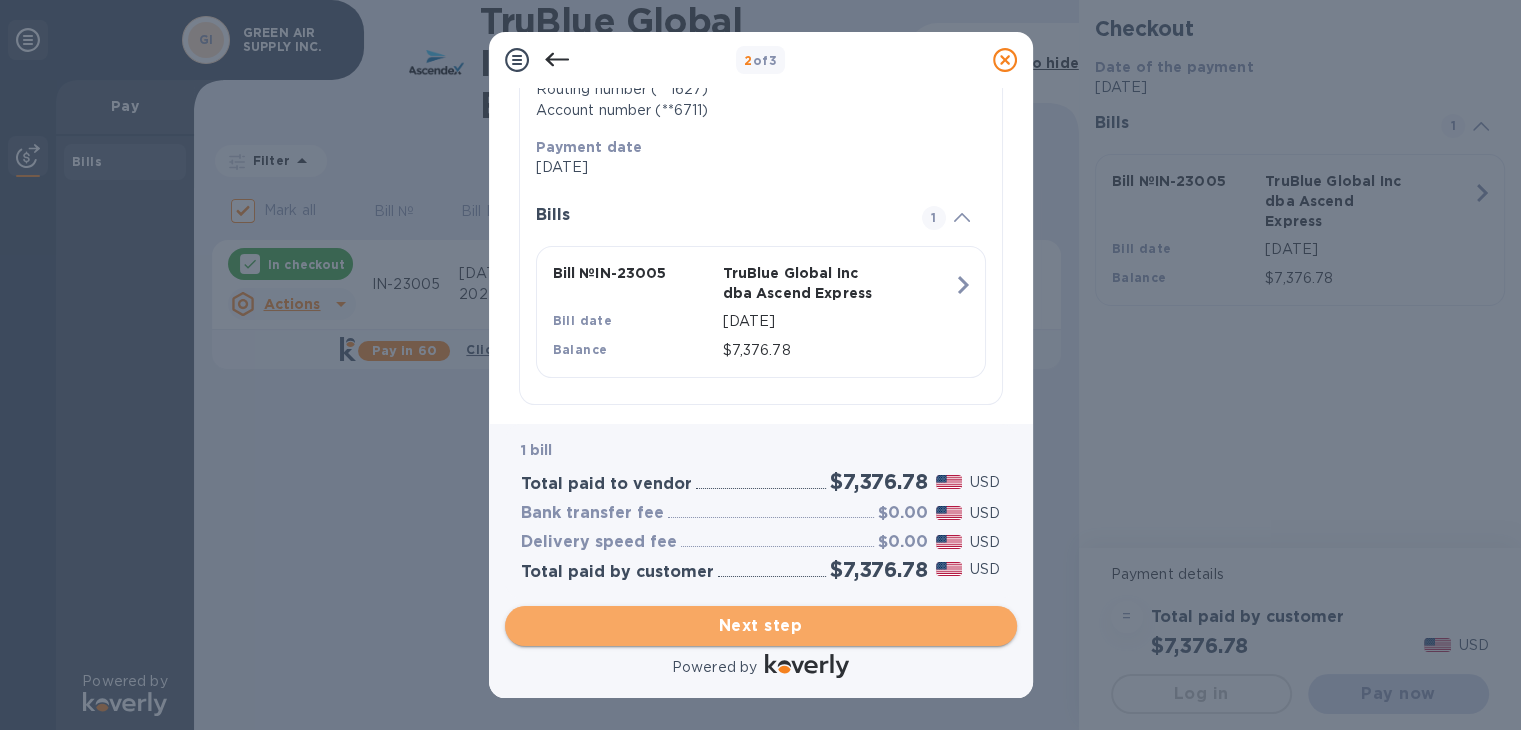 click on "Next step" at bounding box center (761, 626) 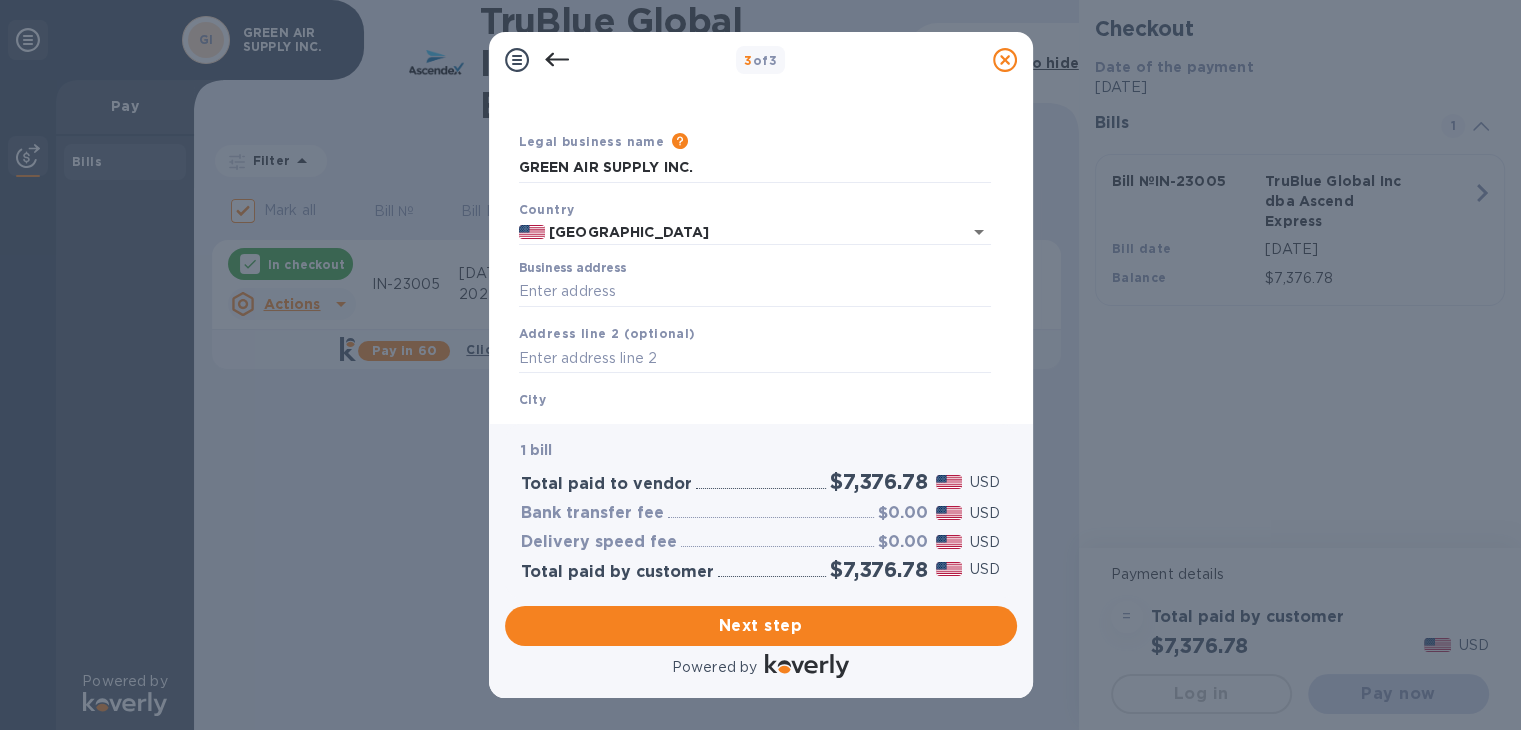 scroll, scrollTop: 0, scrollLeft: 0, axis: both 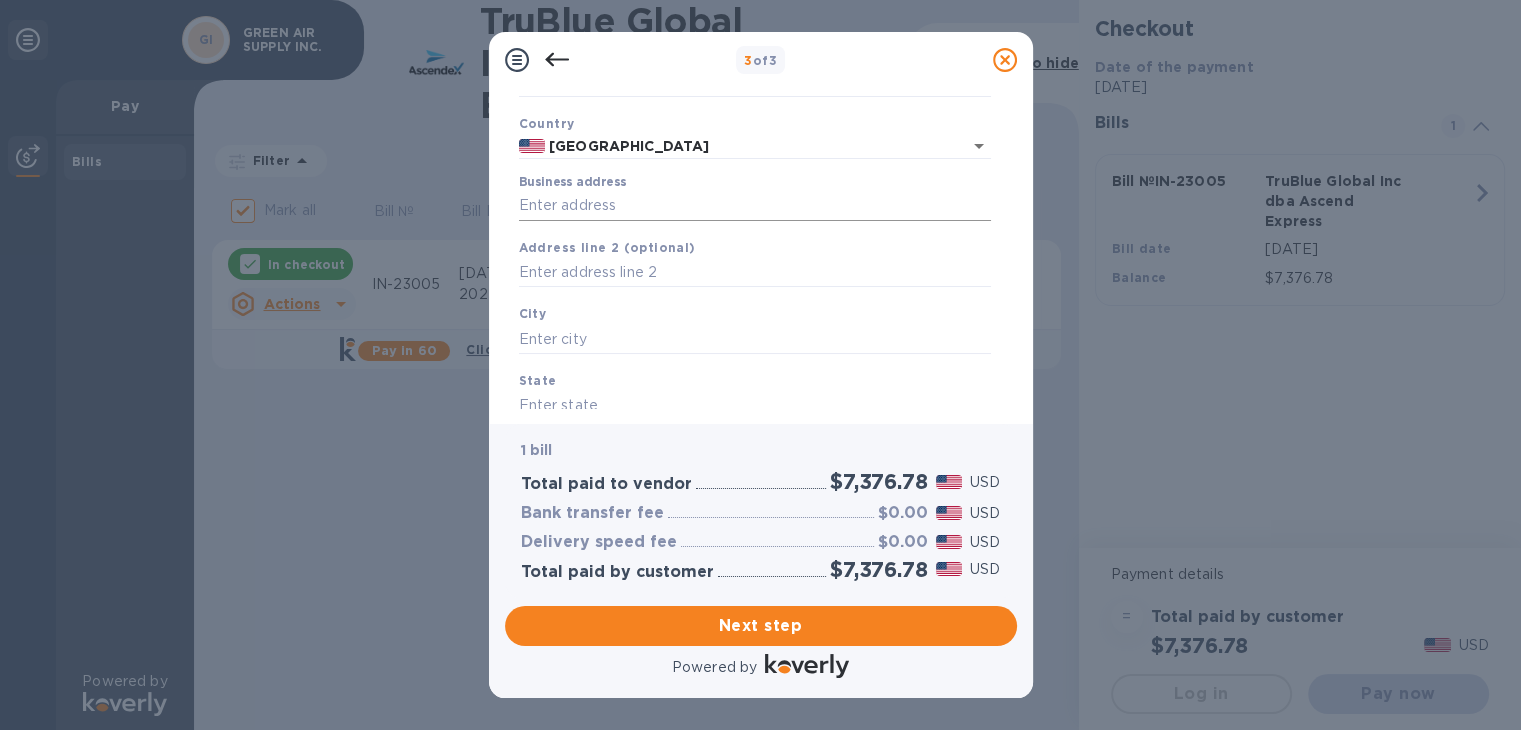 click on "Business address" at bounding box center [755, 206] 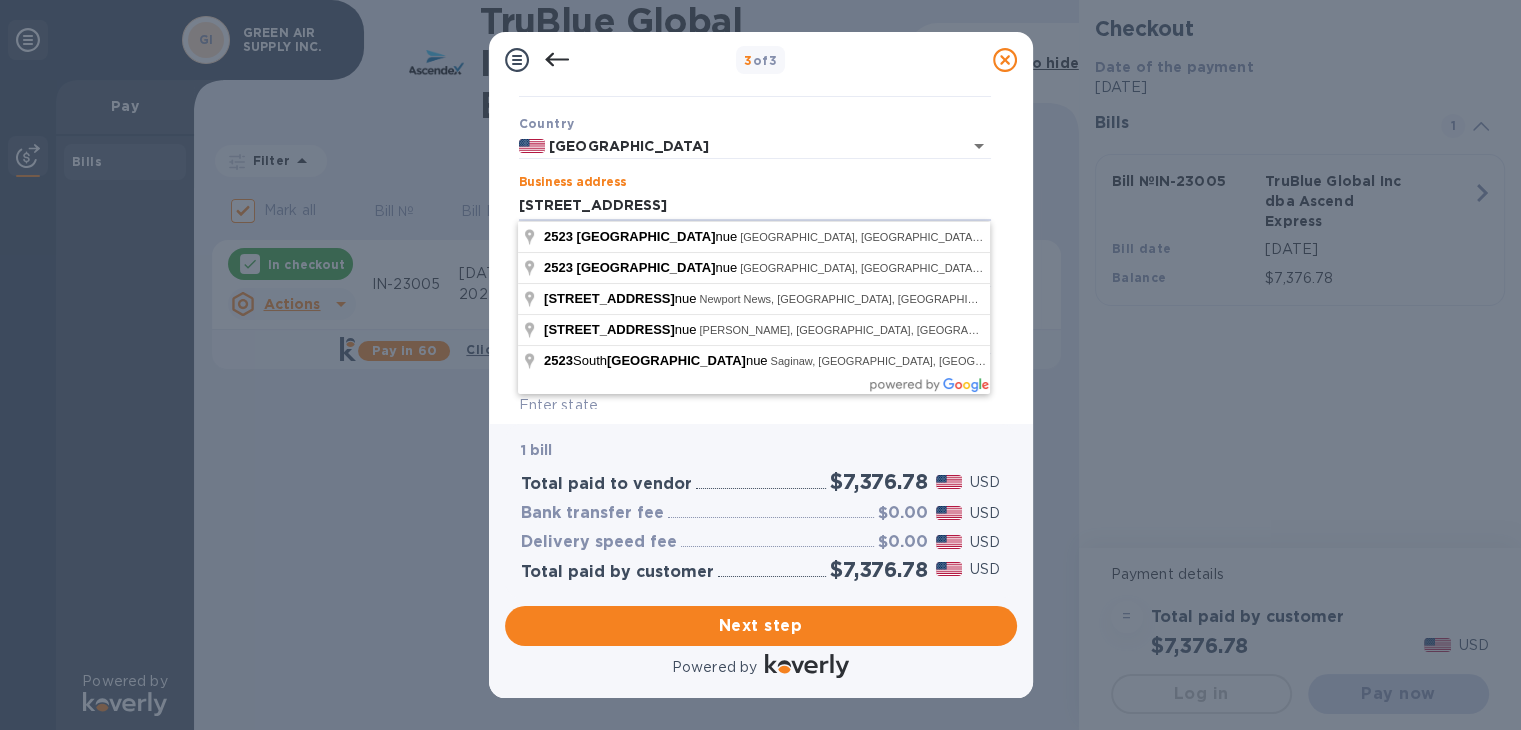 type on "[STREET_ADDRESS]" 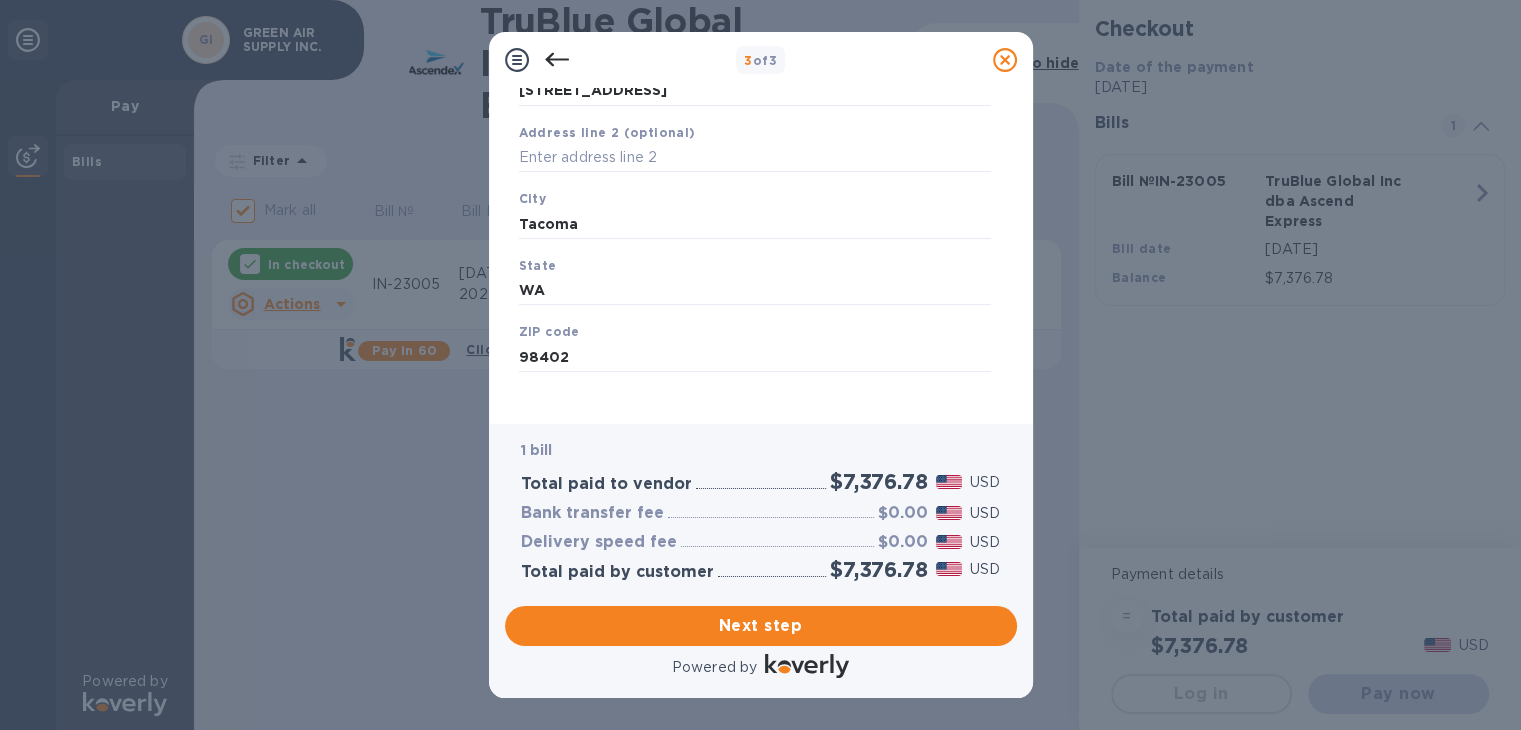 scroll, scrollTop: 251, scrollLeft: 0, axis: vertical 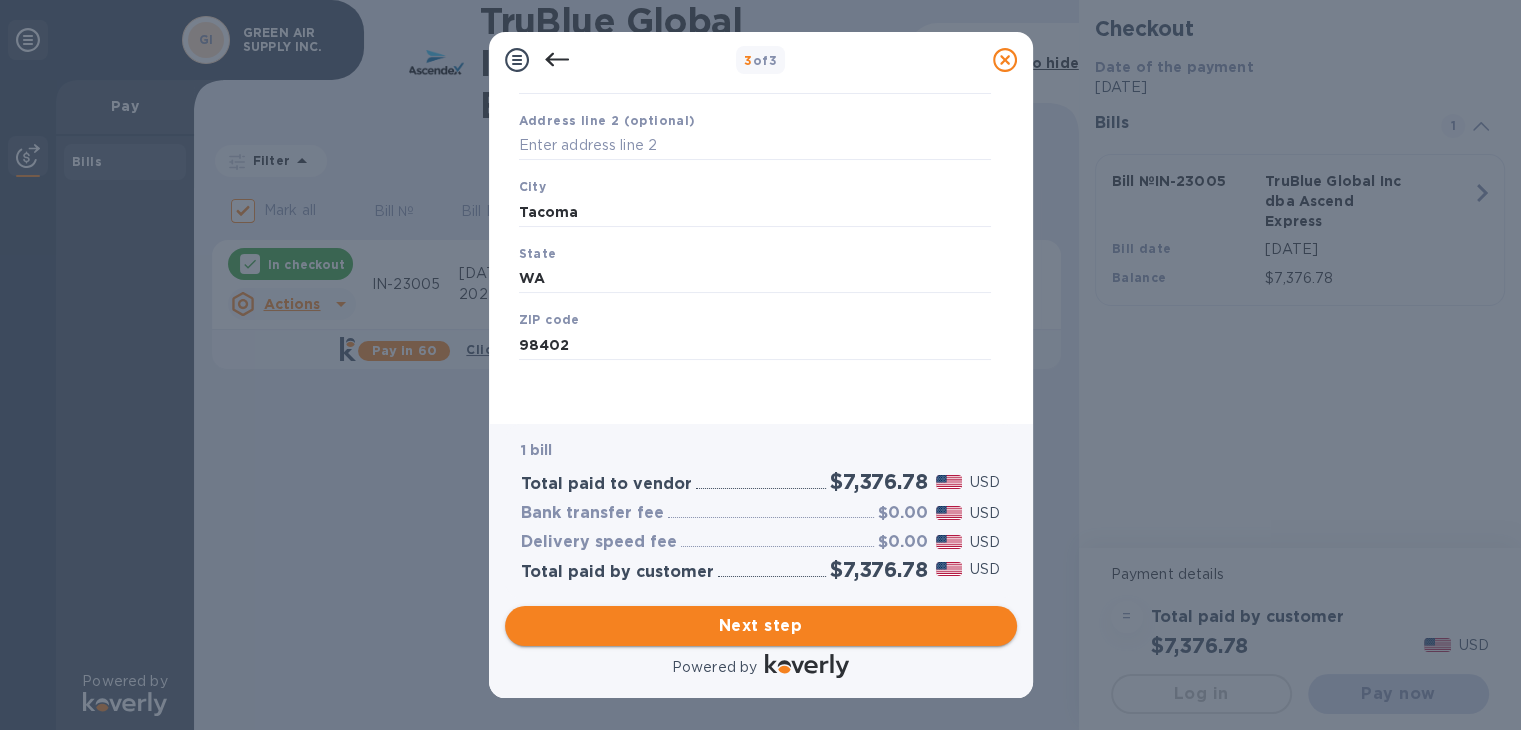click on "Next step" at bounding box center [761, 626] 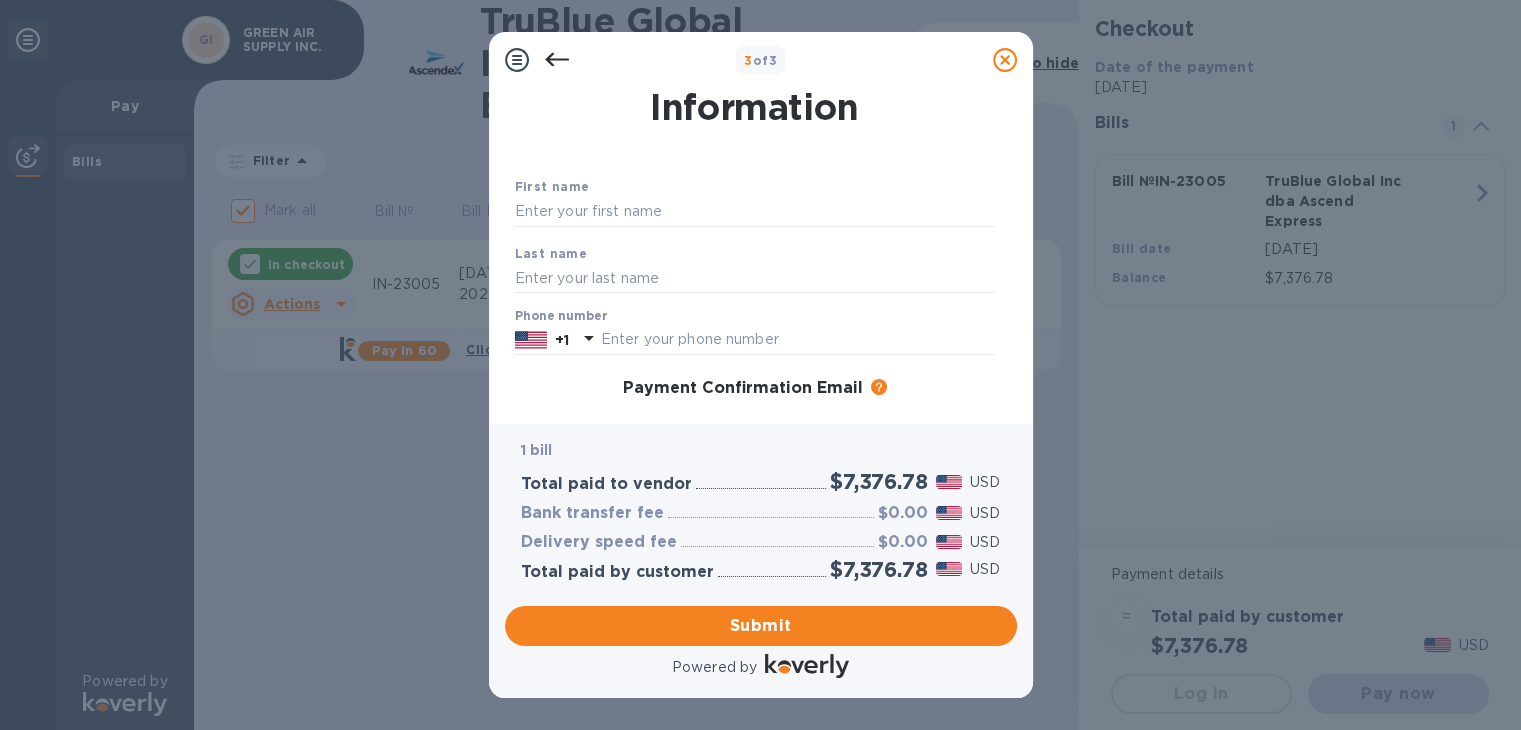scroll, scrollTop: 0, scrollLeft: 0, axis: both 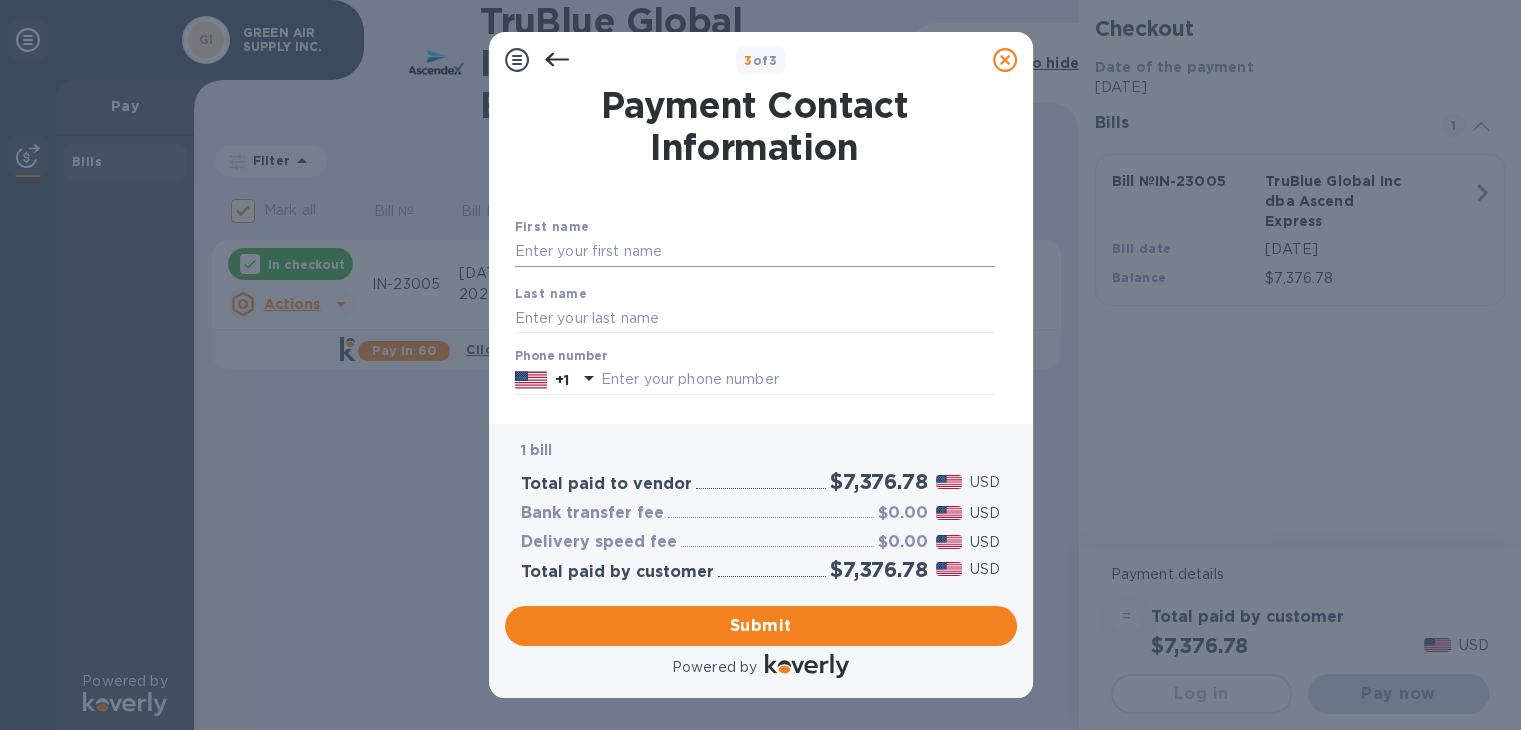 click at bounding box center (755, 252) 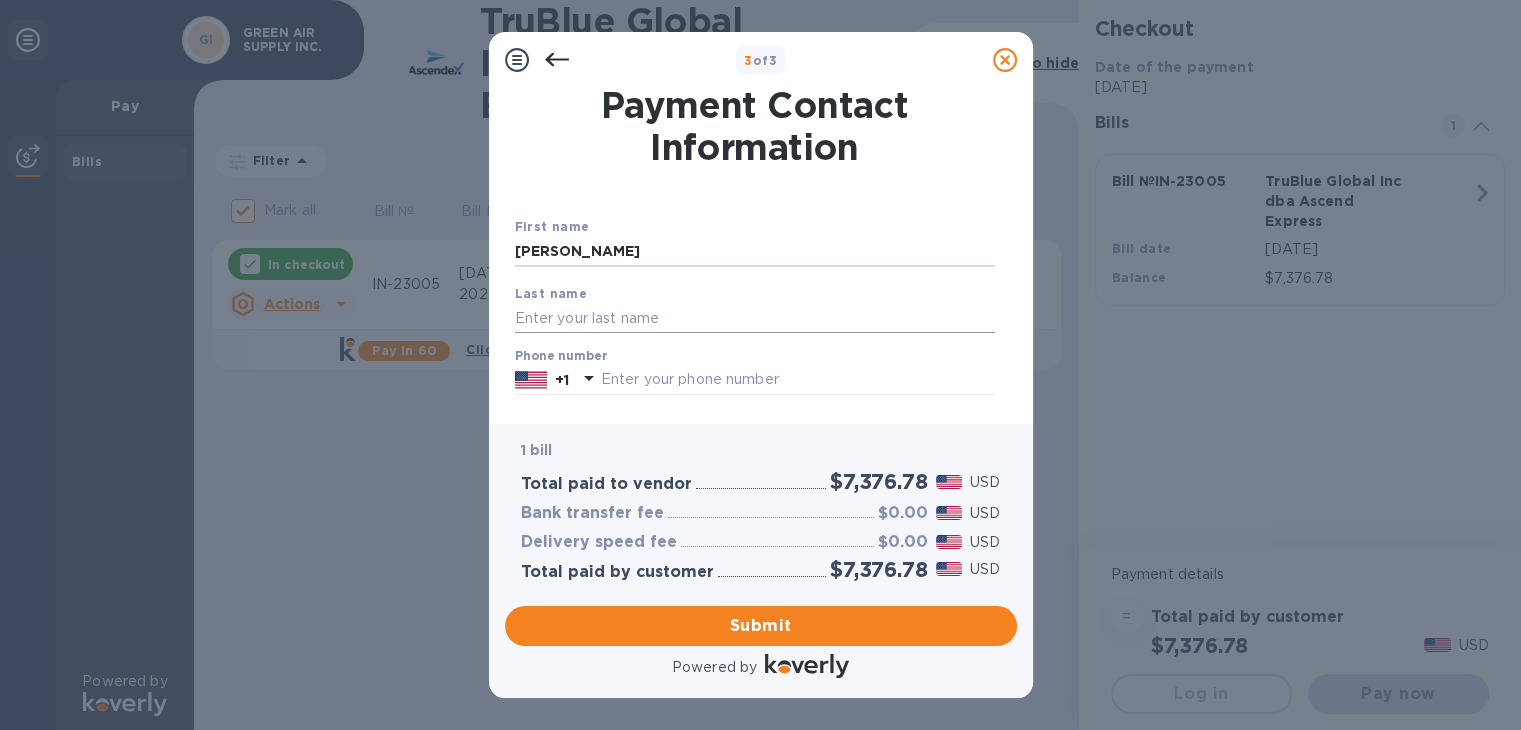 type on "[PERSON_NAME]" 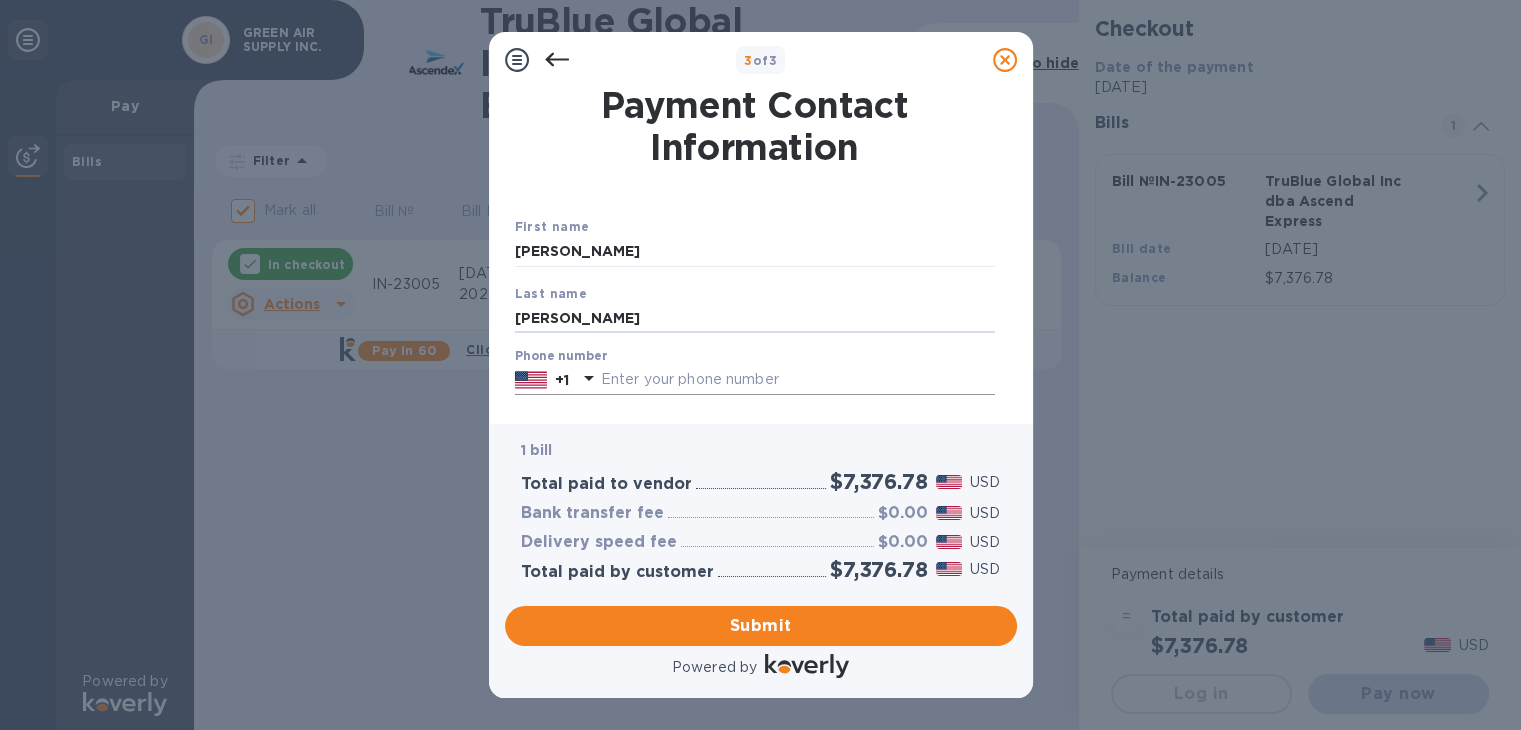 type on "[PERSON_NAME]" 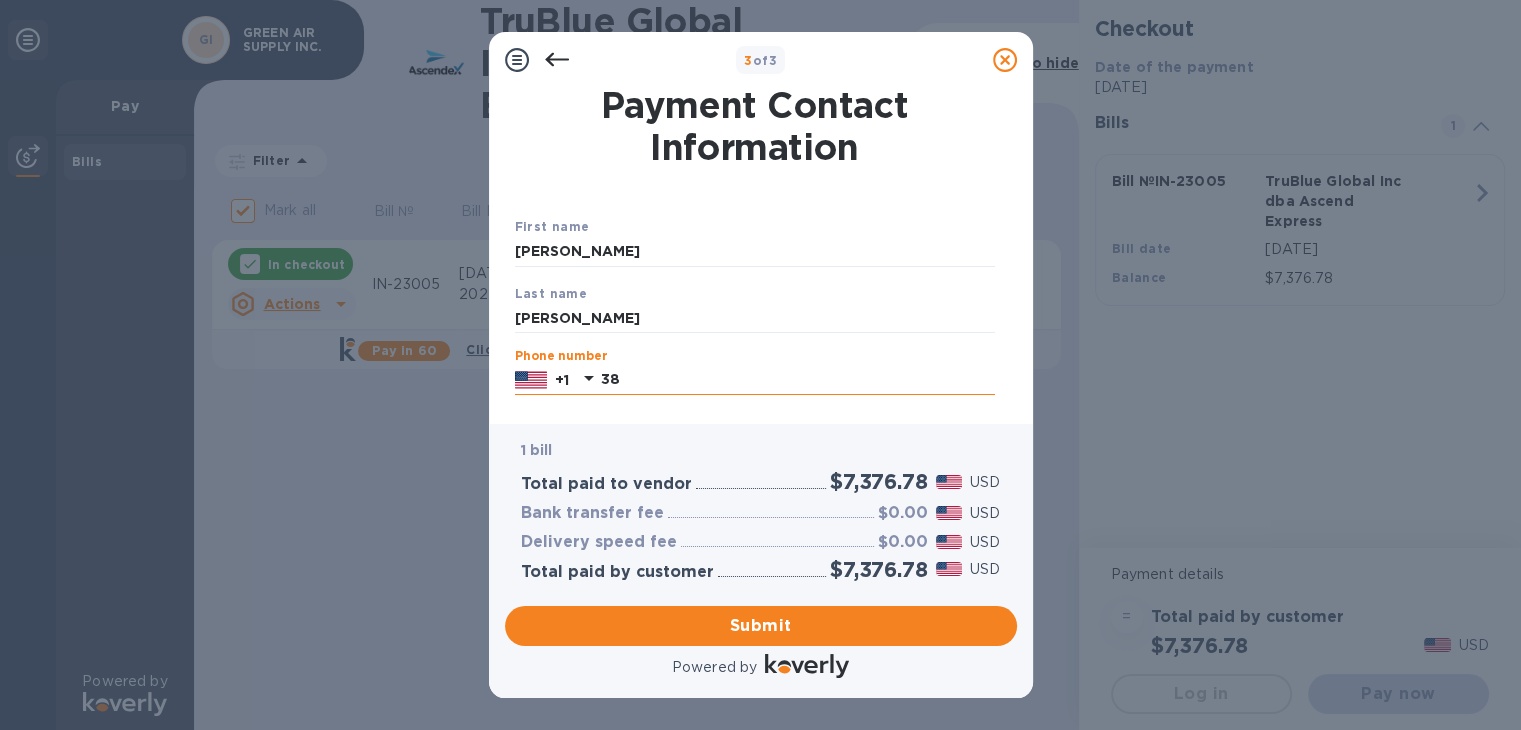 type on "3" 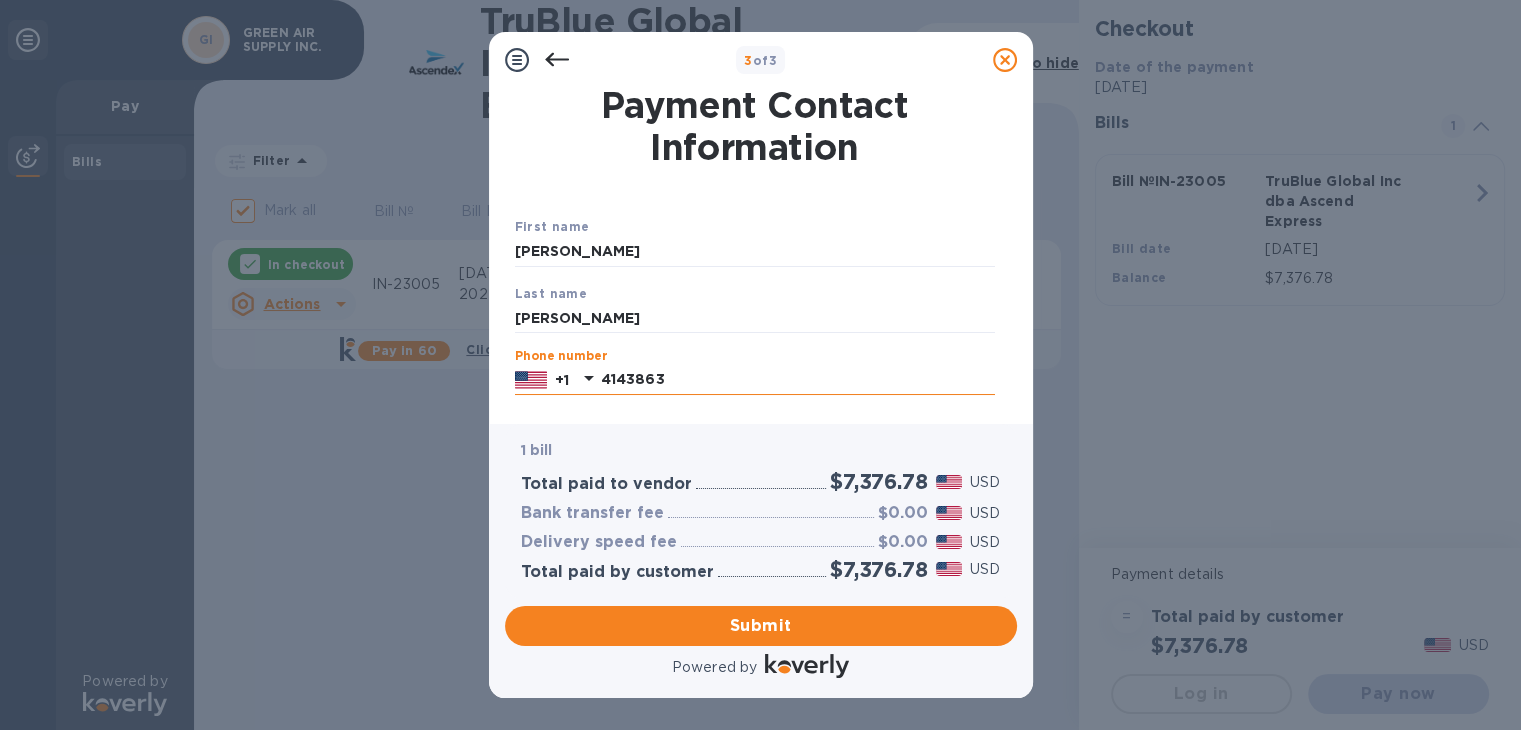 click on "4143863" at bounding box center [798, 380] 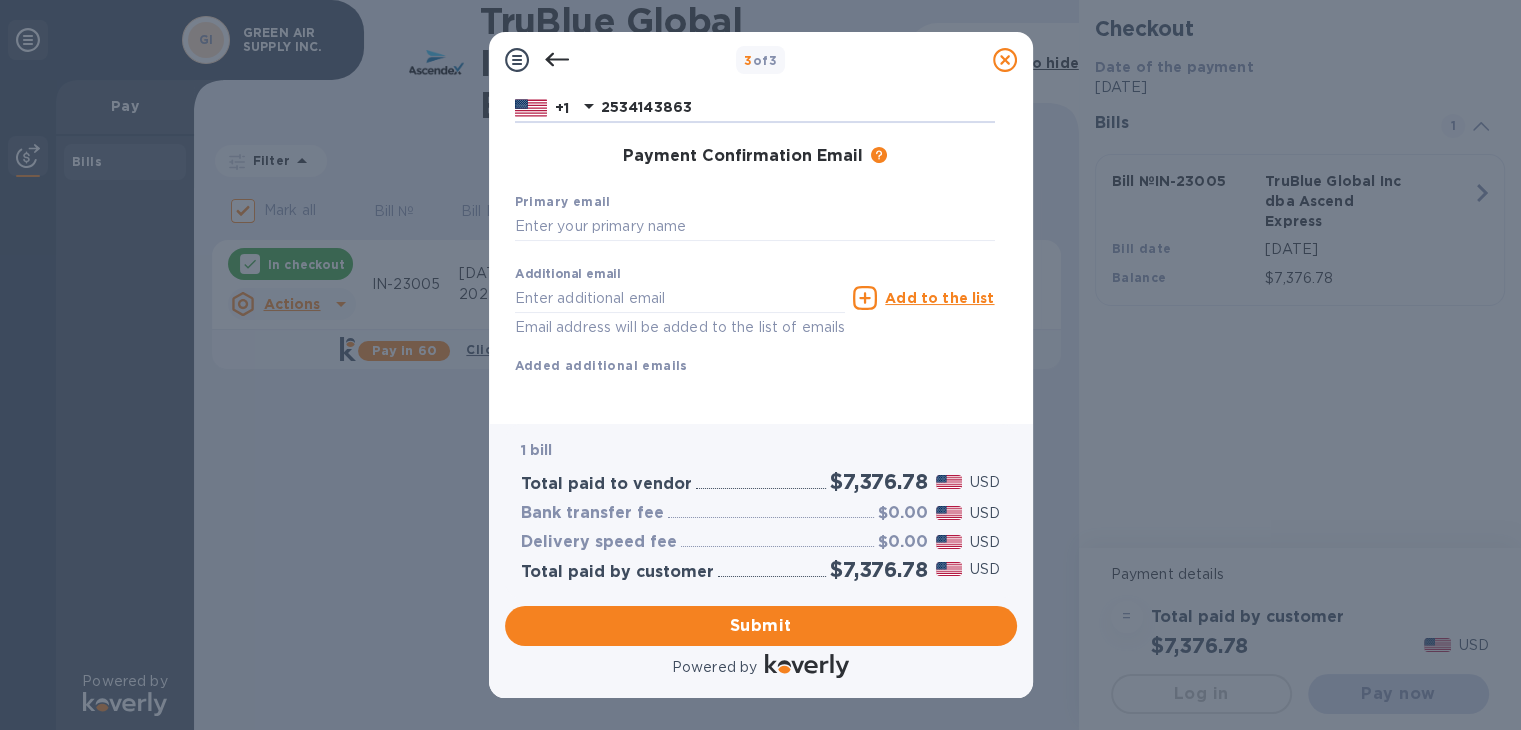 scroll, scrollTop: 291, scrollLeft: 0, axis: vertical 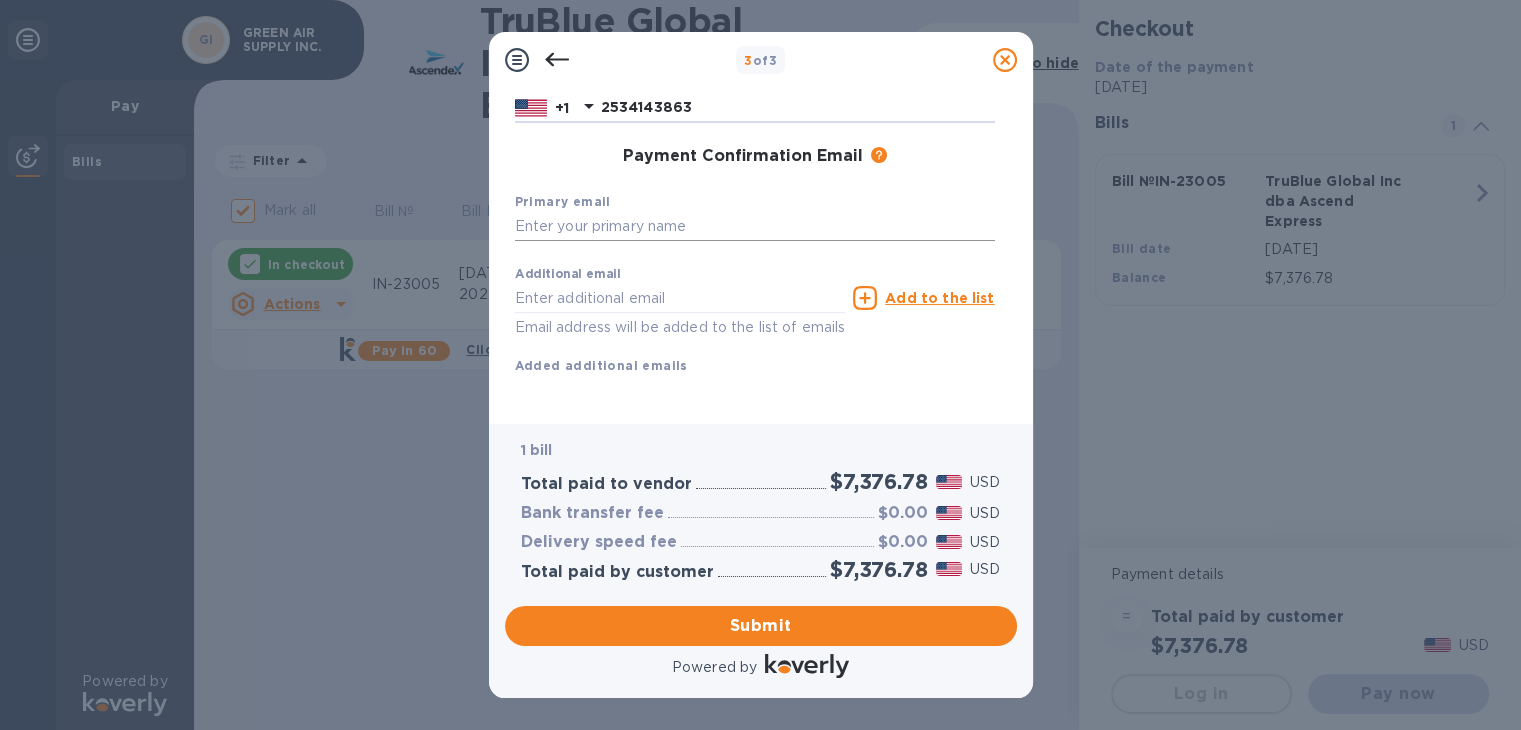 type on "2534143863" 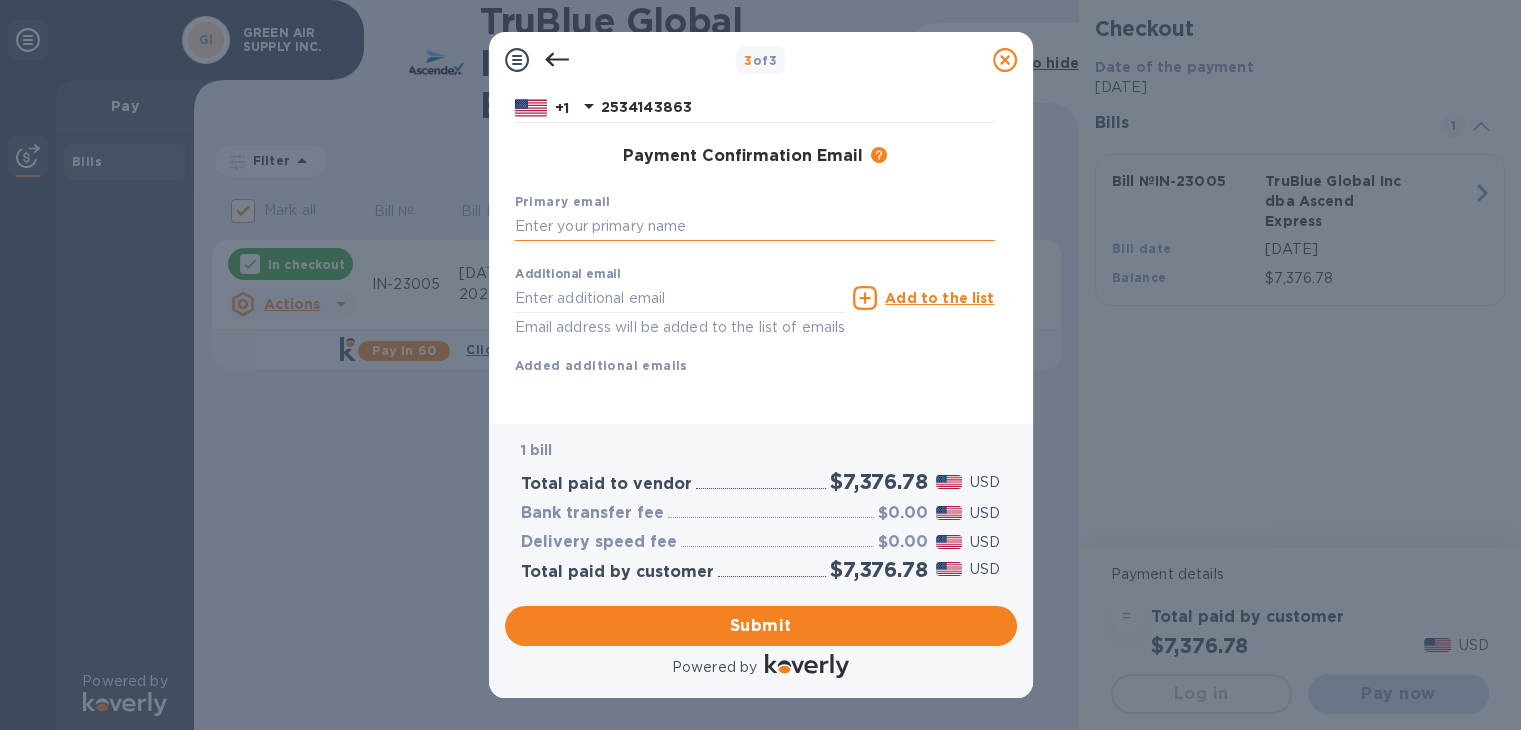 click at bounding box center (755, 227) 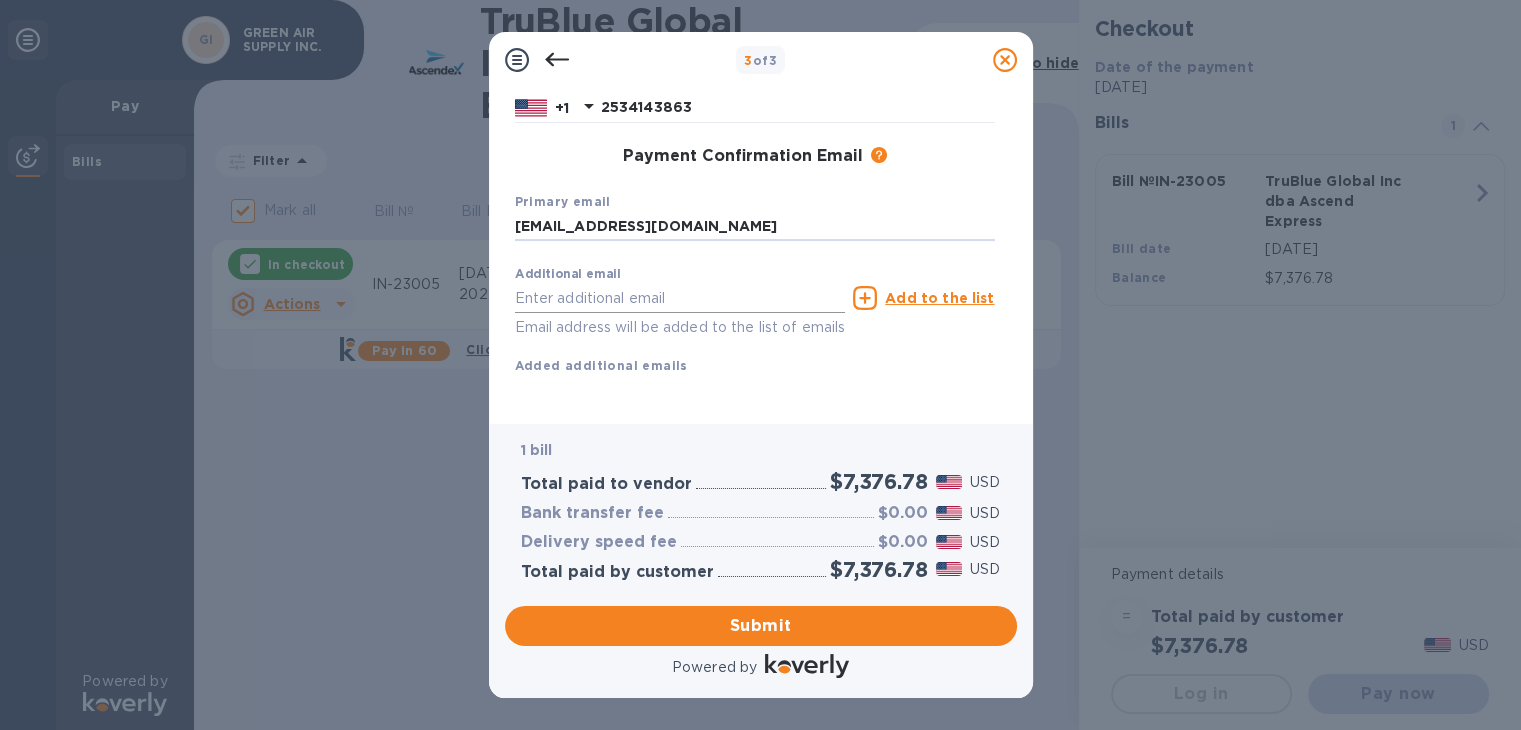 type on "[EMAIL_ADDRESS][DOMAIN_NAME]" 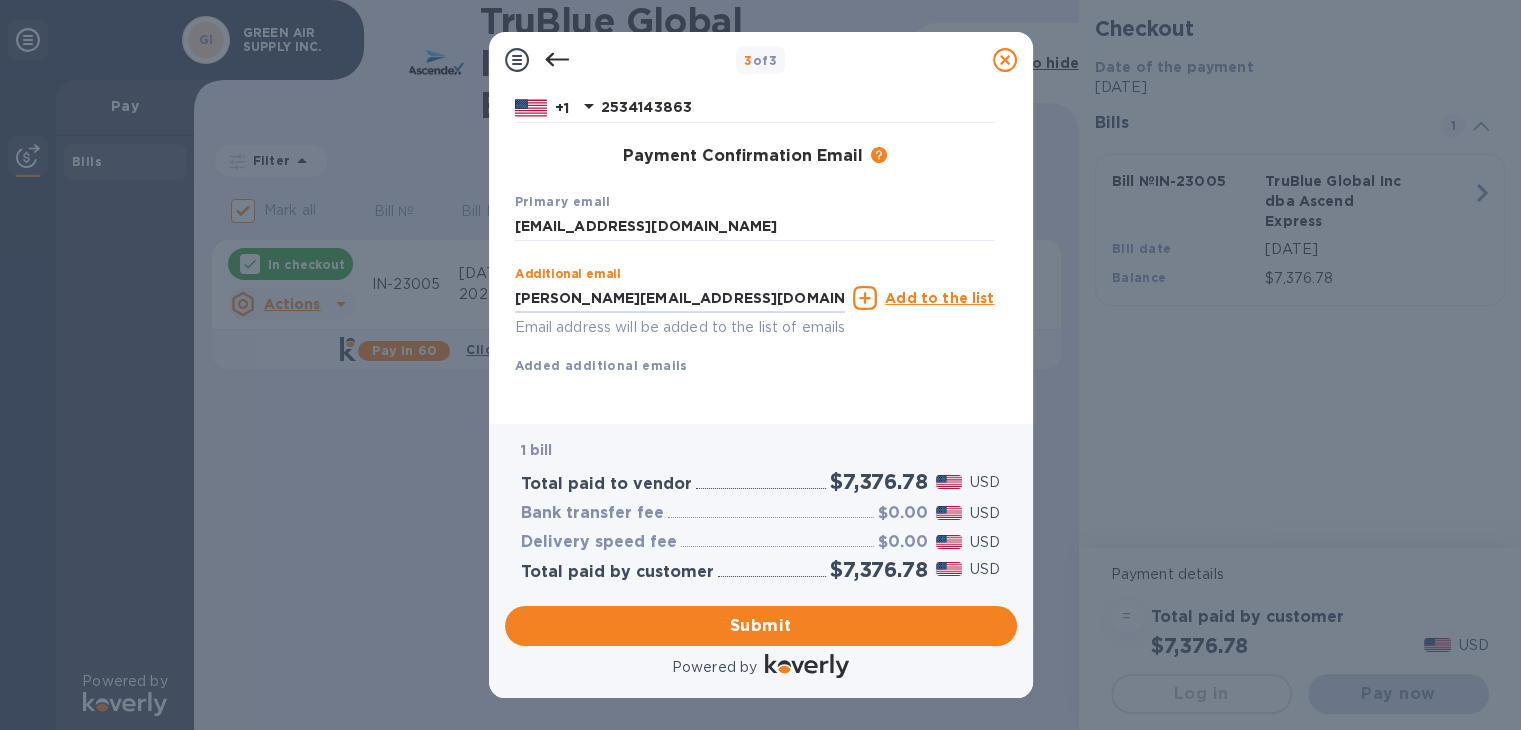 type on "[PERSON_NAME][EMAIL_ADDRESS][DOMAIN_NAME]" 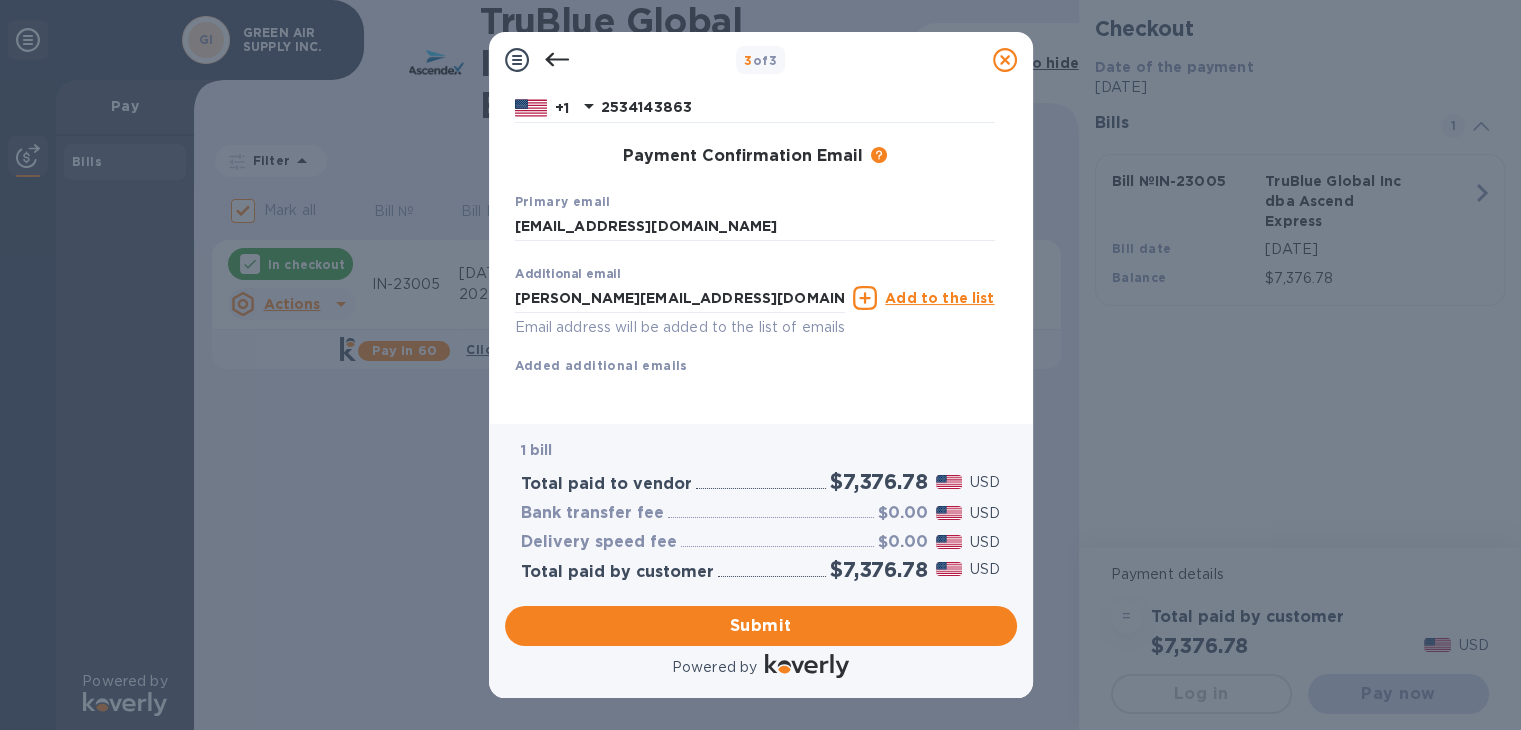 click on "Add to the list" at bounding box center (939, 298) 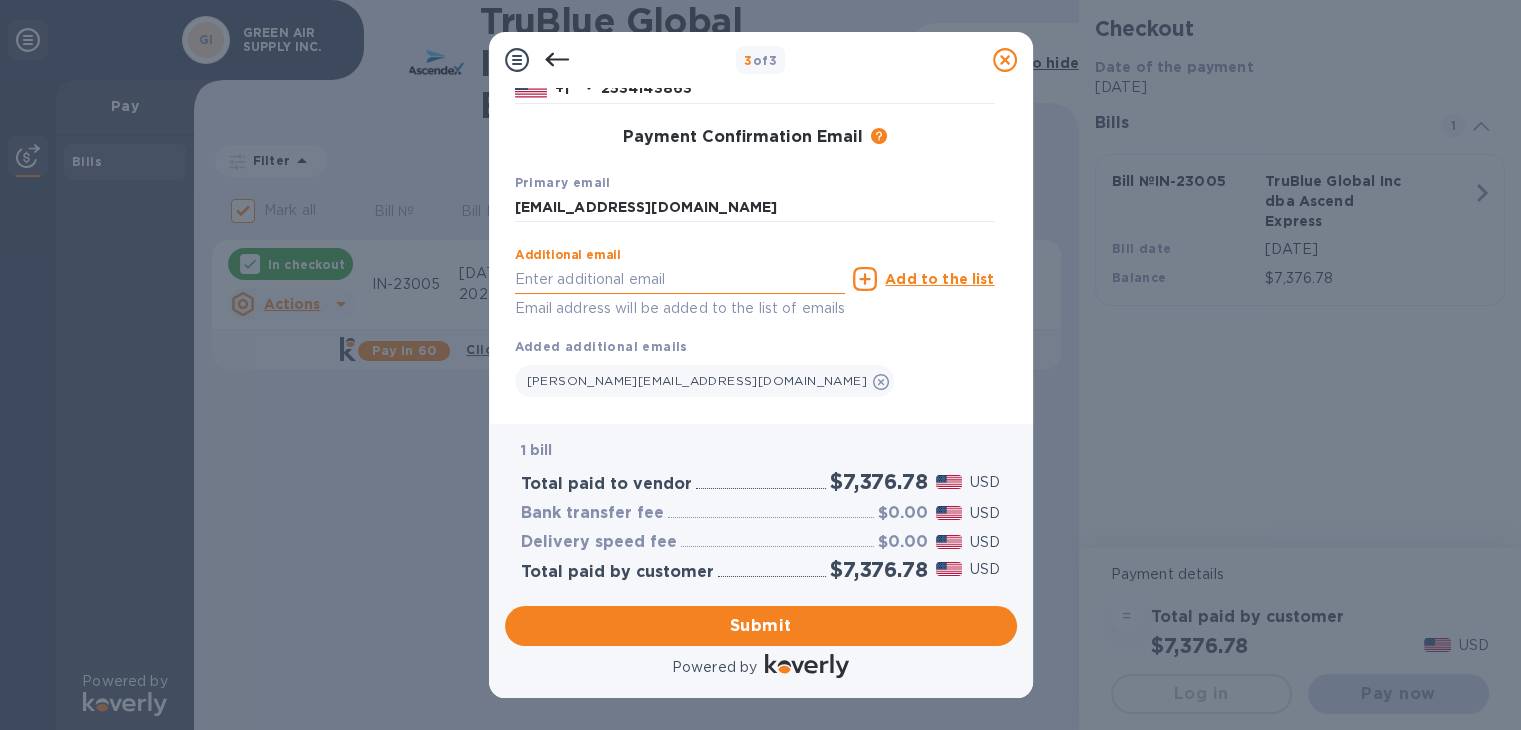 click at bounding box center (680, 279) 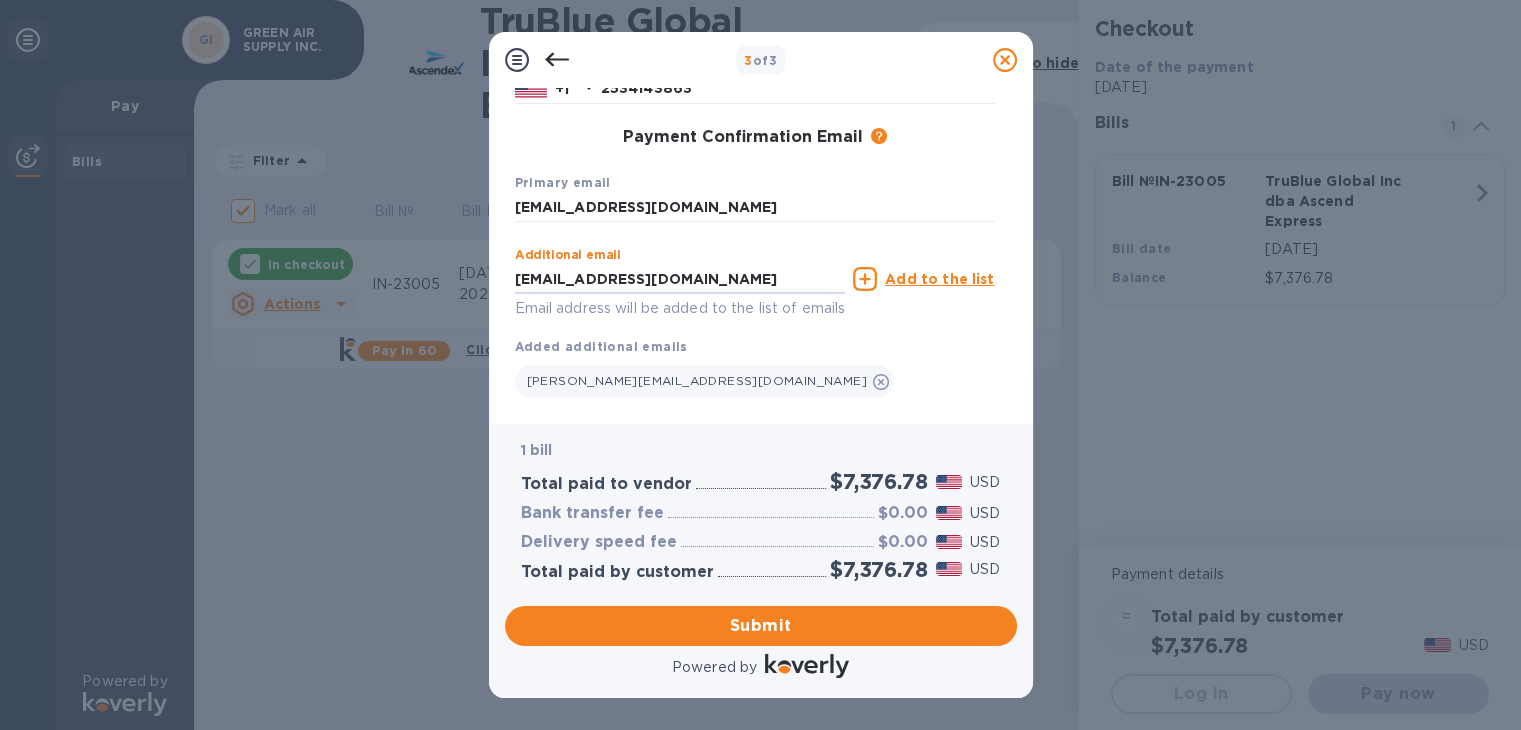 type on "[EMAIL_ADDRESS][DOMAIN_NAME]" 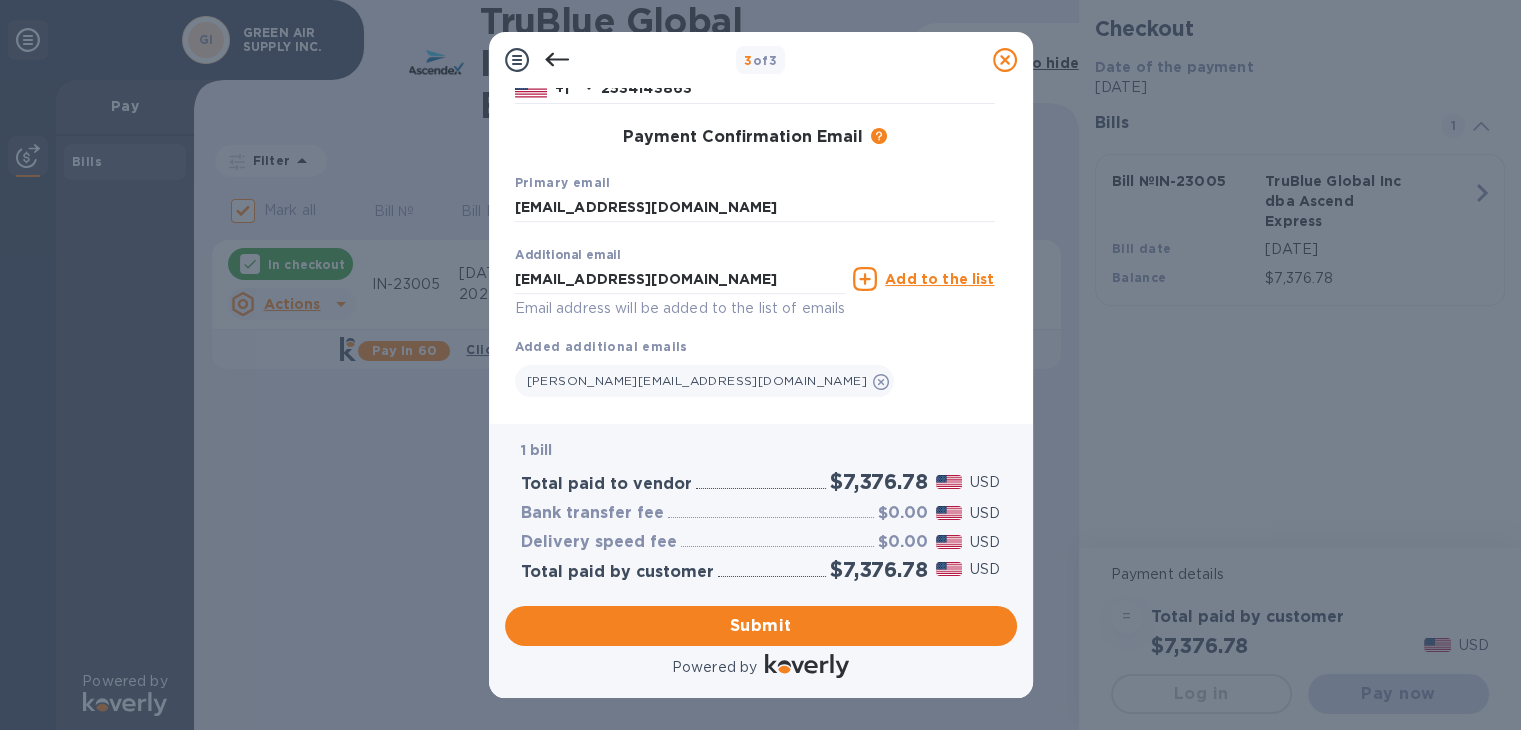 click on "Add to the list" at bounding box center [939, 279] 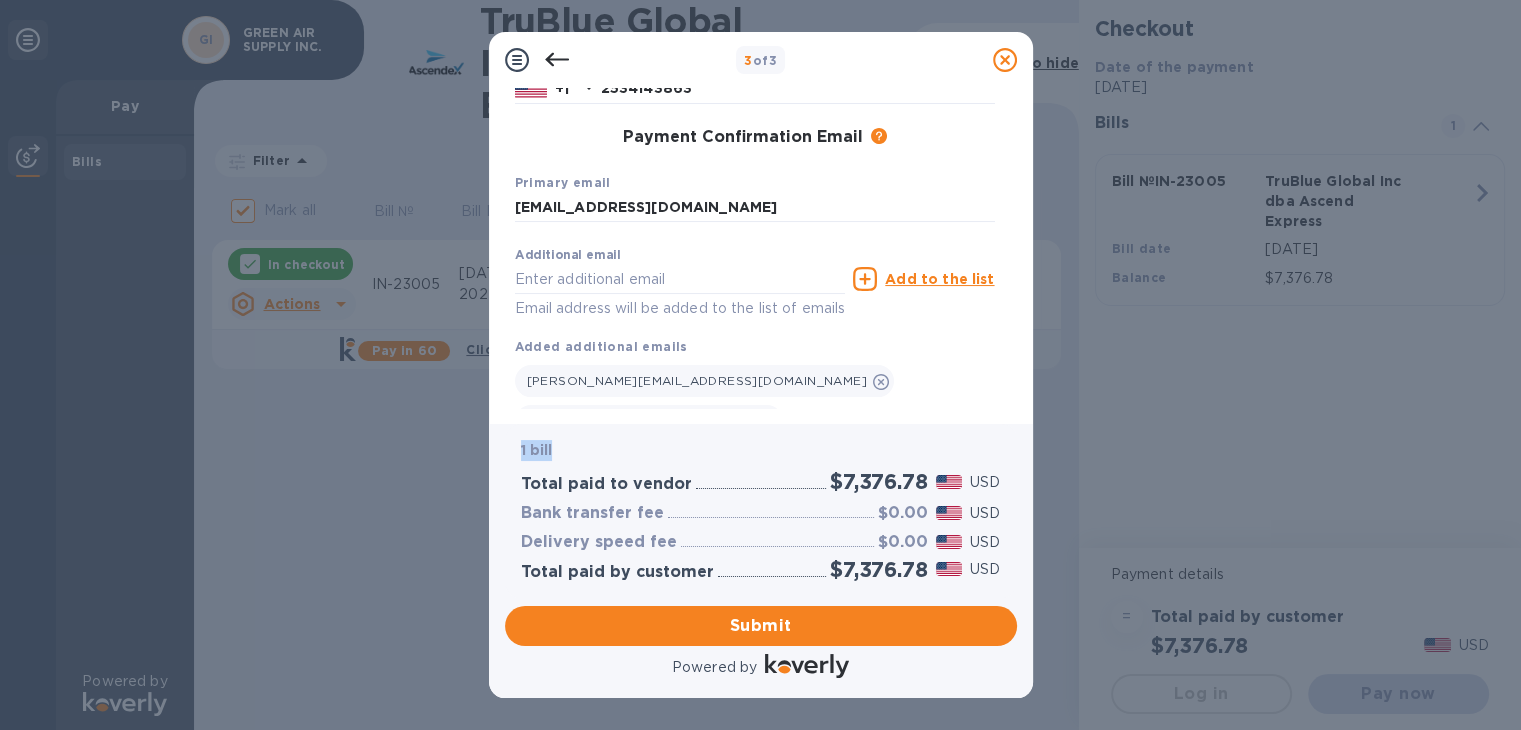 drag, startPoint x: 1017, startPoint y: 368, endPoint x: 1014, endPoint y: 427, distance: 59.07622 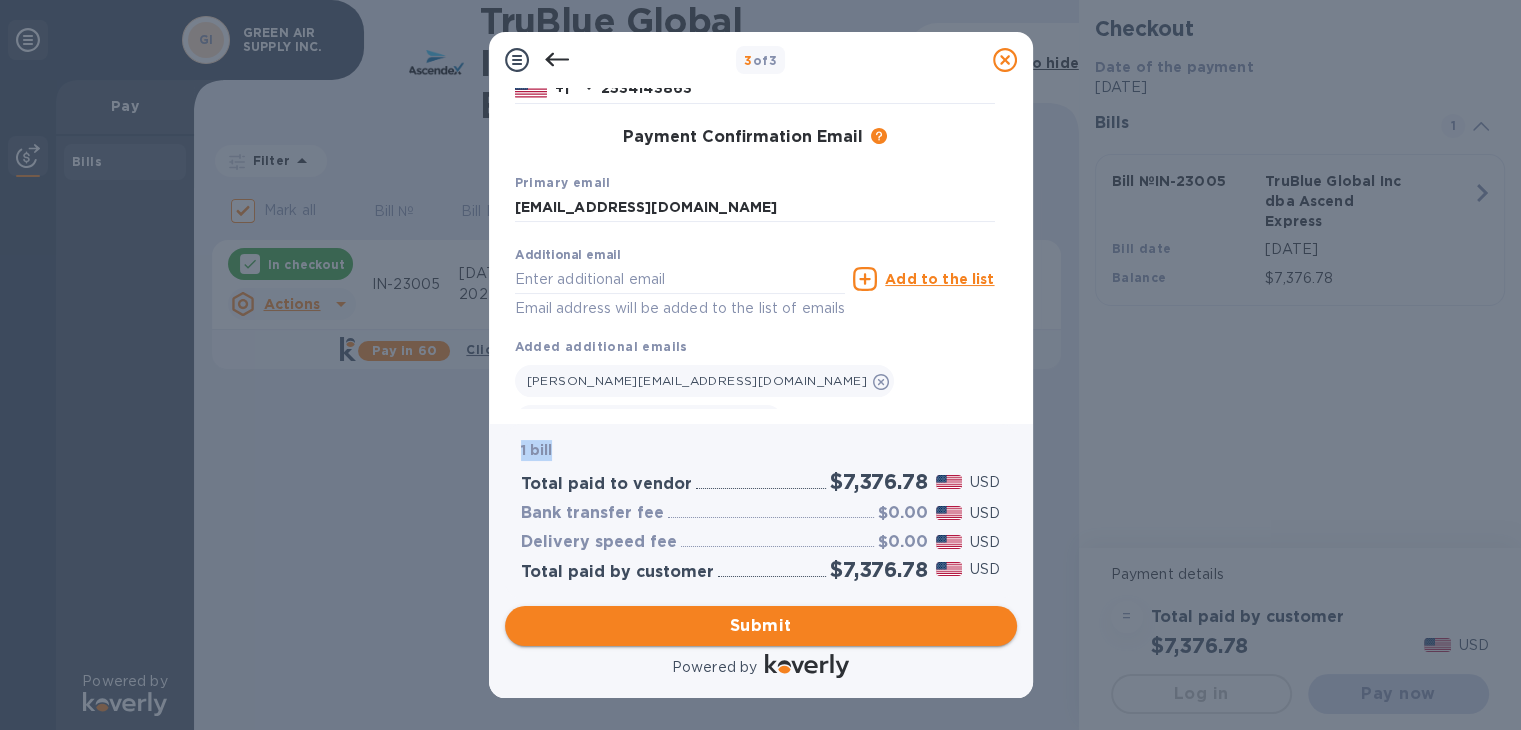 click on "Submit" at bounding box center (761, 626) 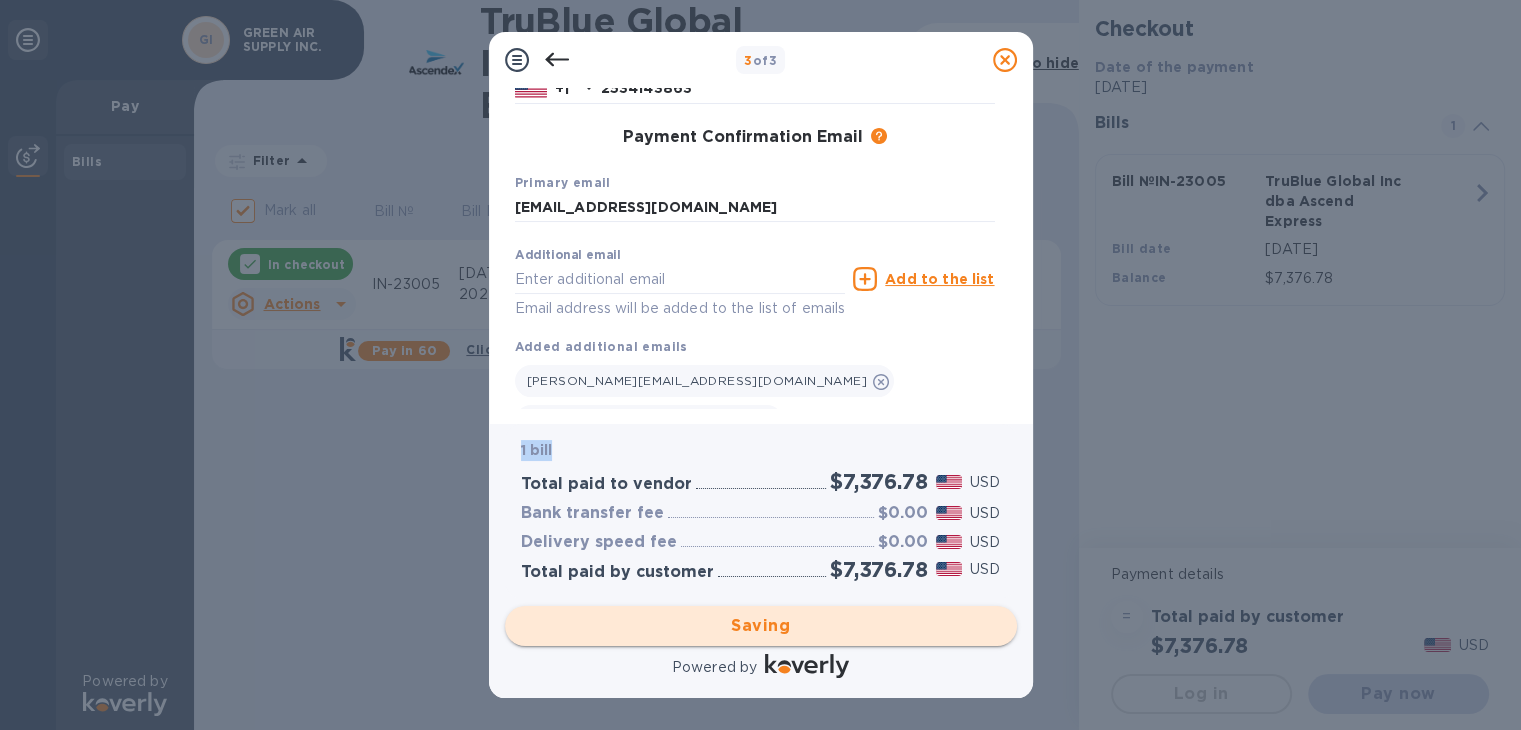 checkbox on "false" 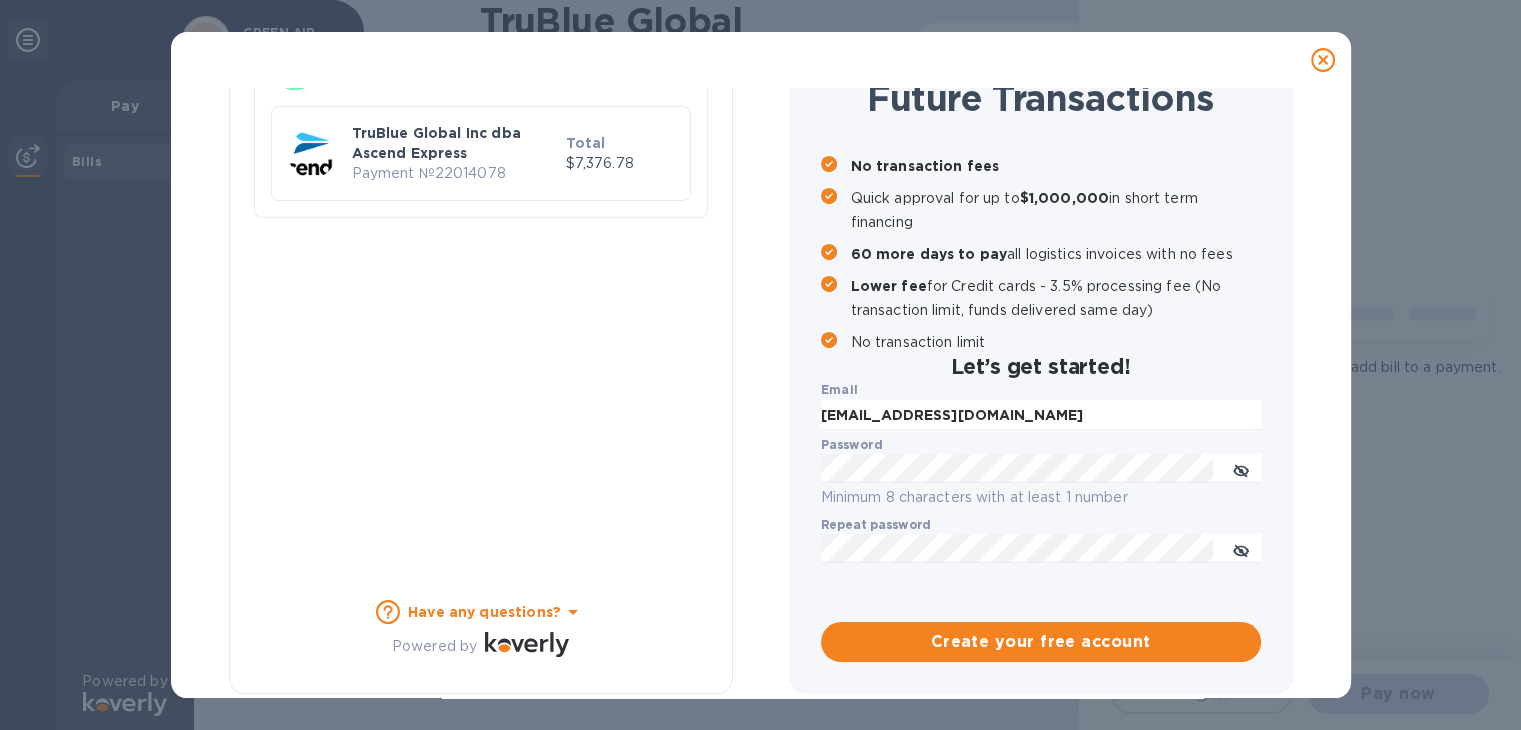 scroll, scrollTop: 190, scrollLeft: 0, axis: vertical 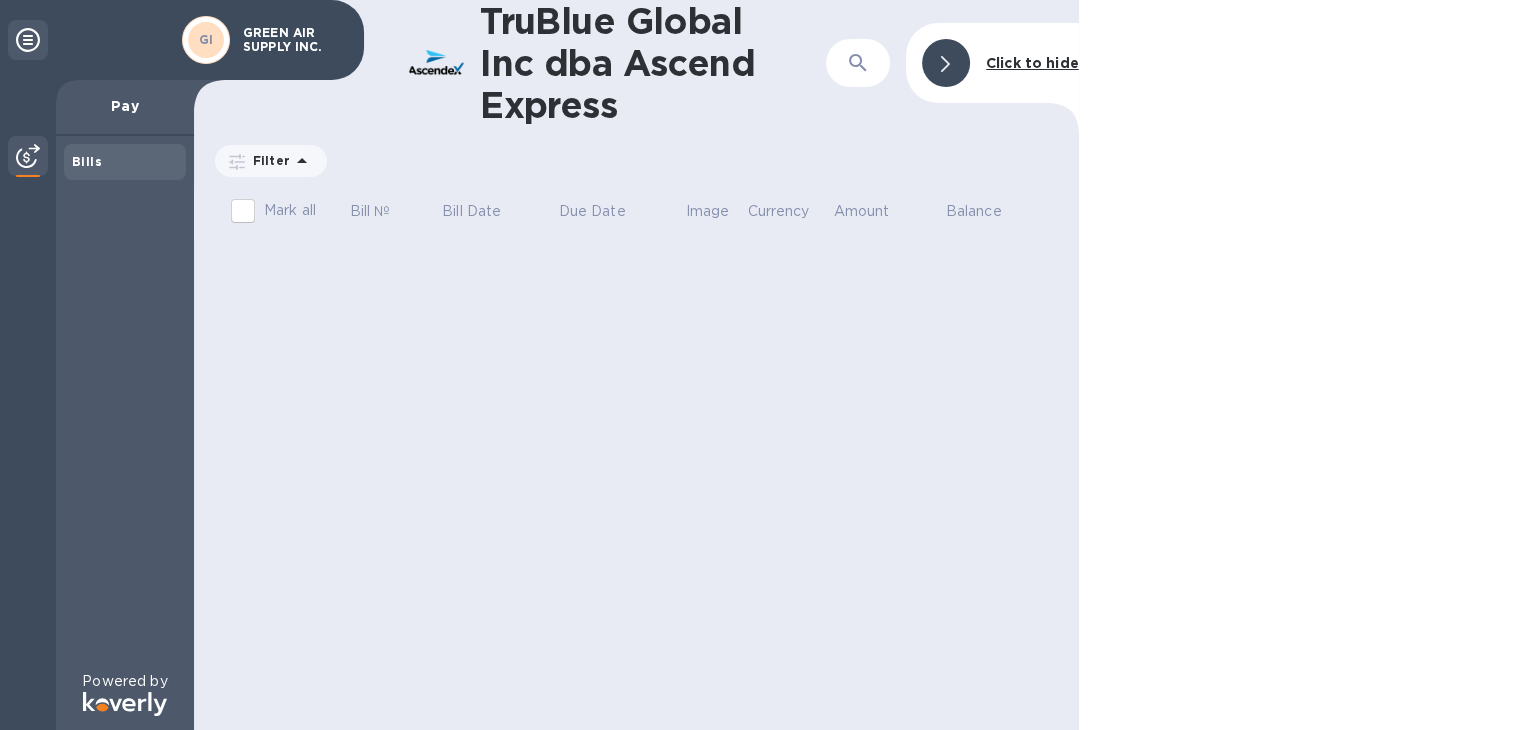 click on "Bills" at bounding box center [87, 161] 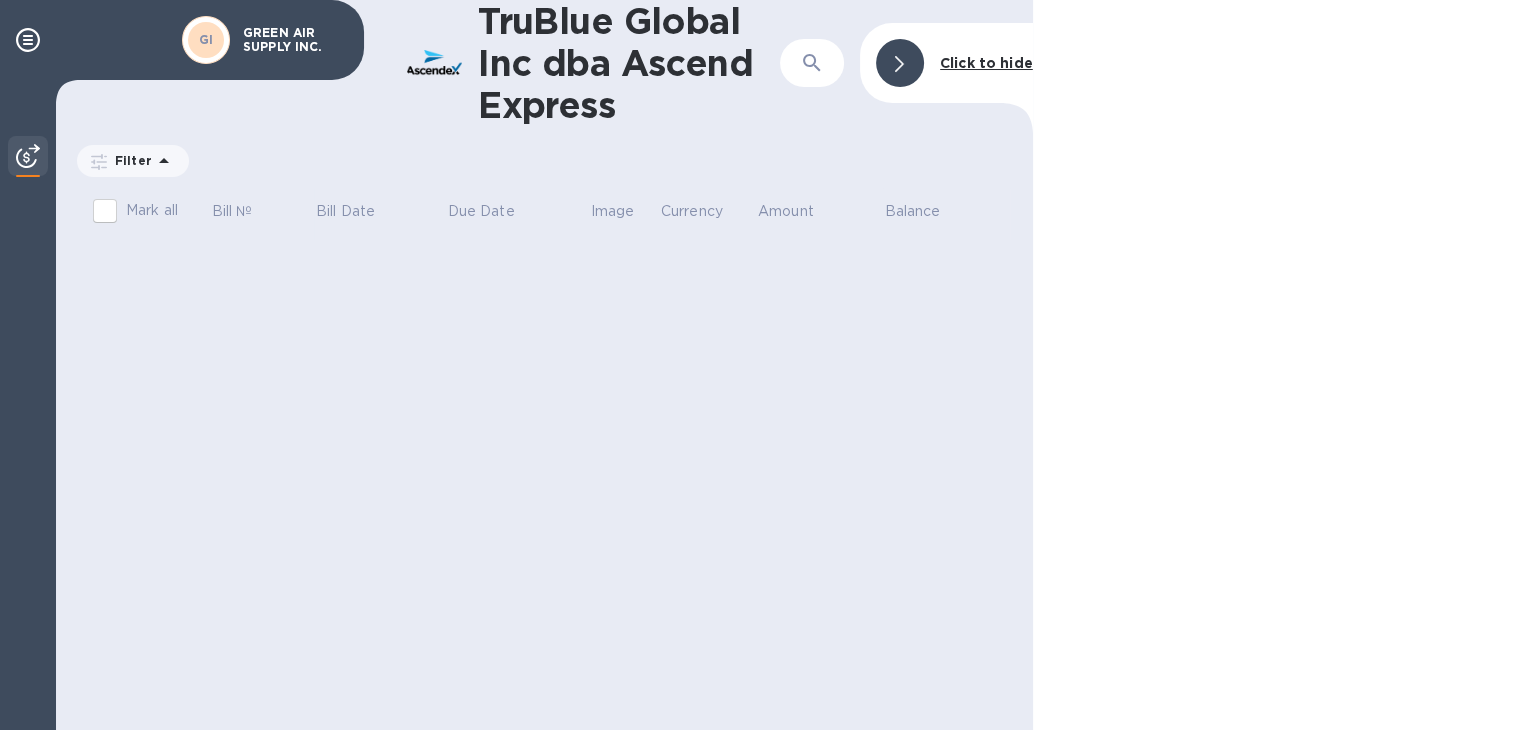 click at bounding box center [28, 158] 